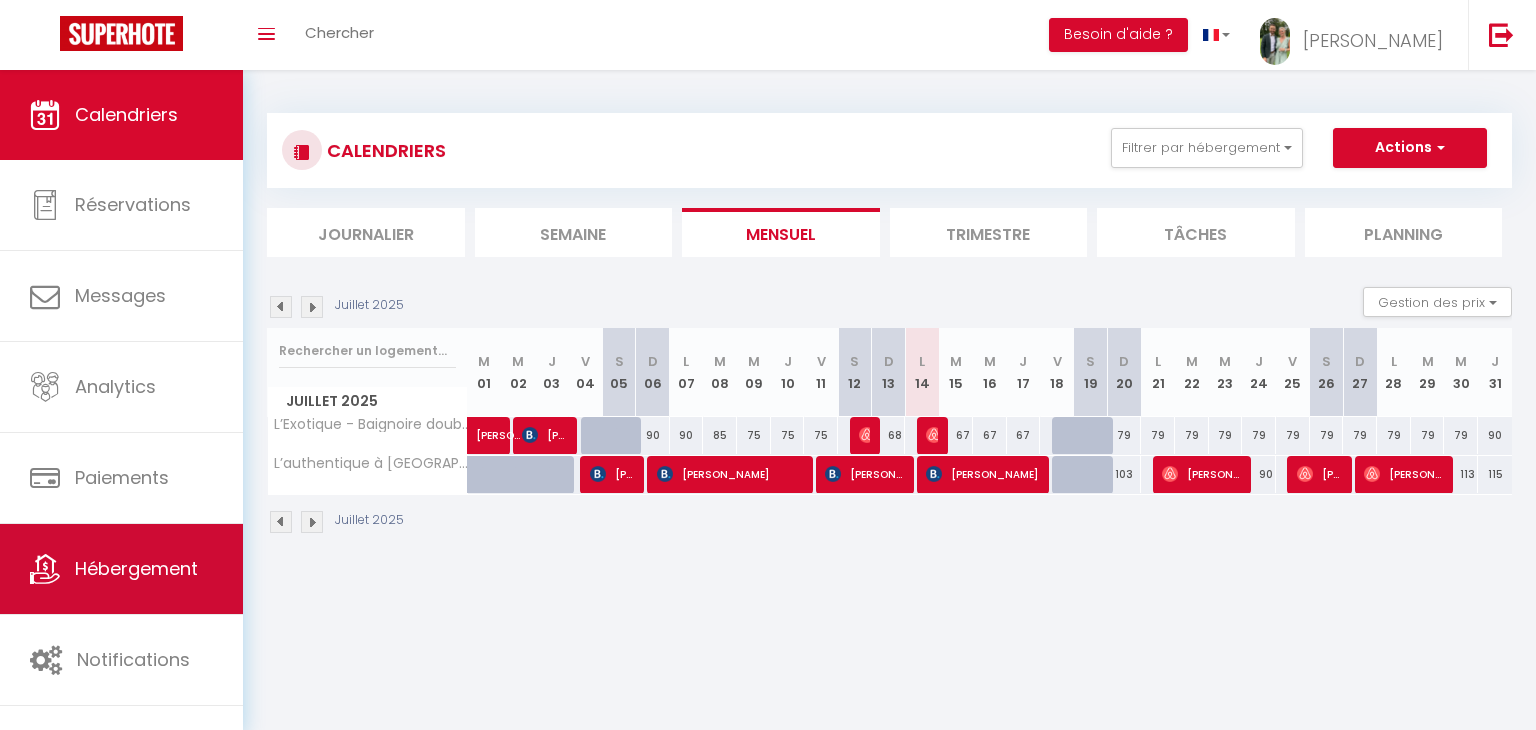 scroll, scrollTop: 0, scrollLeft: 0, axis: both 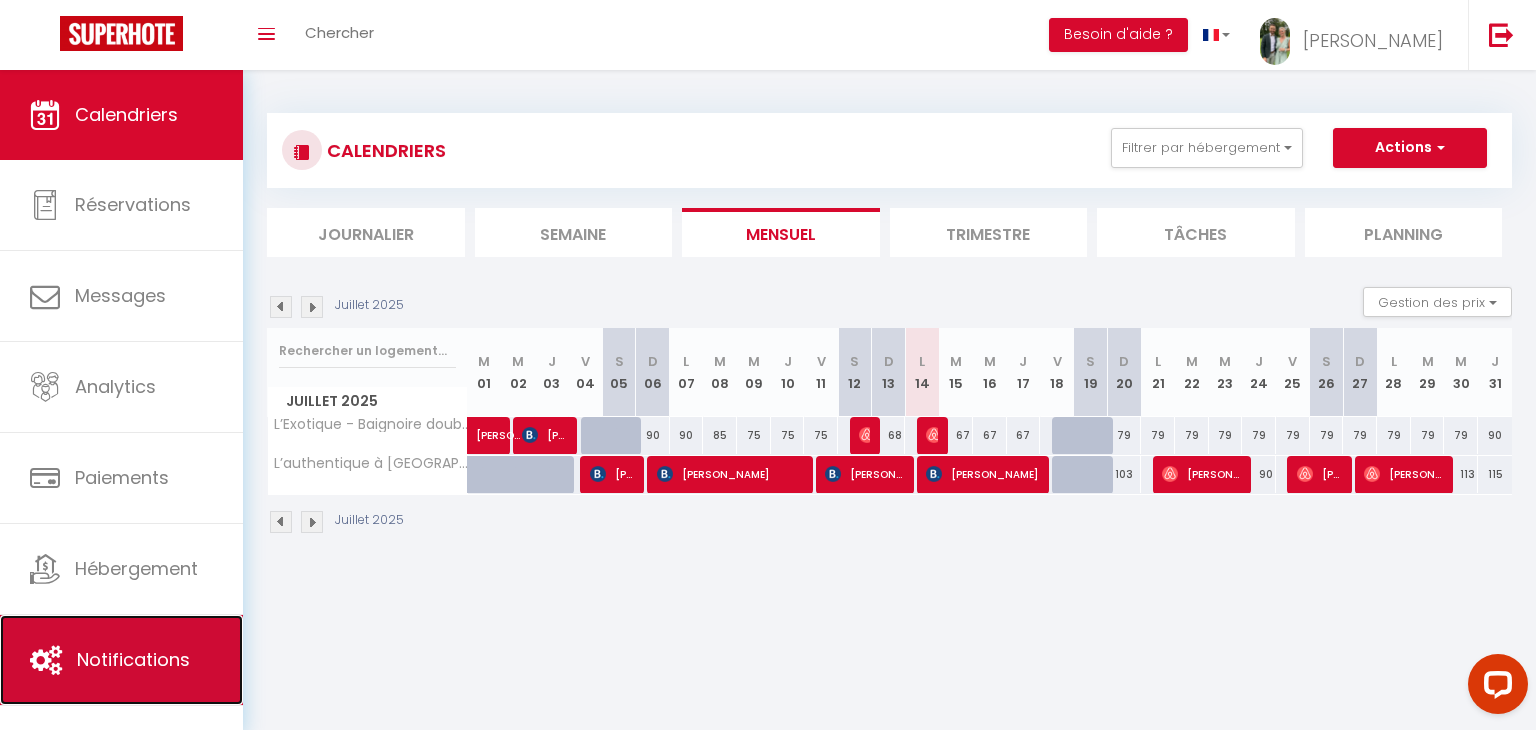 click on "Notifications" at bounding box center (133, 659) 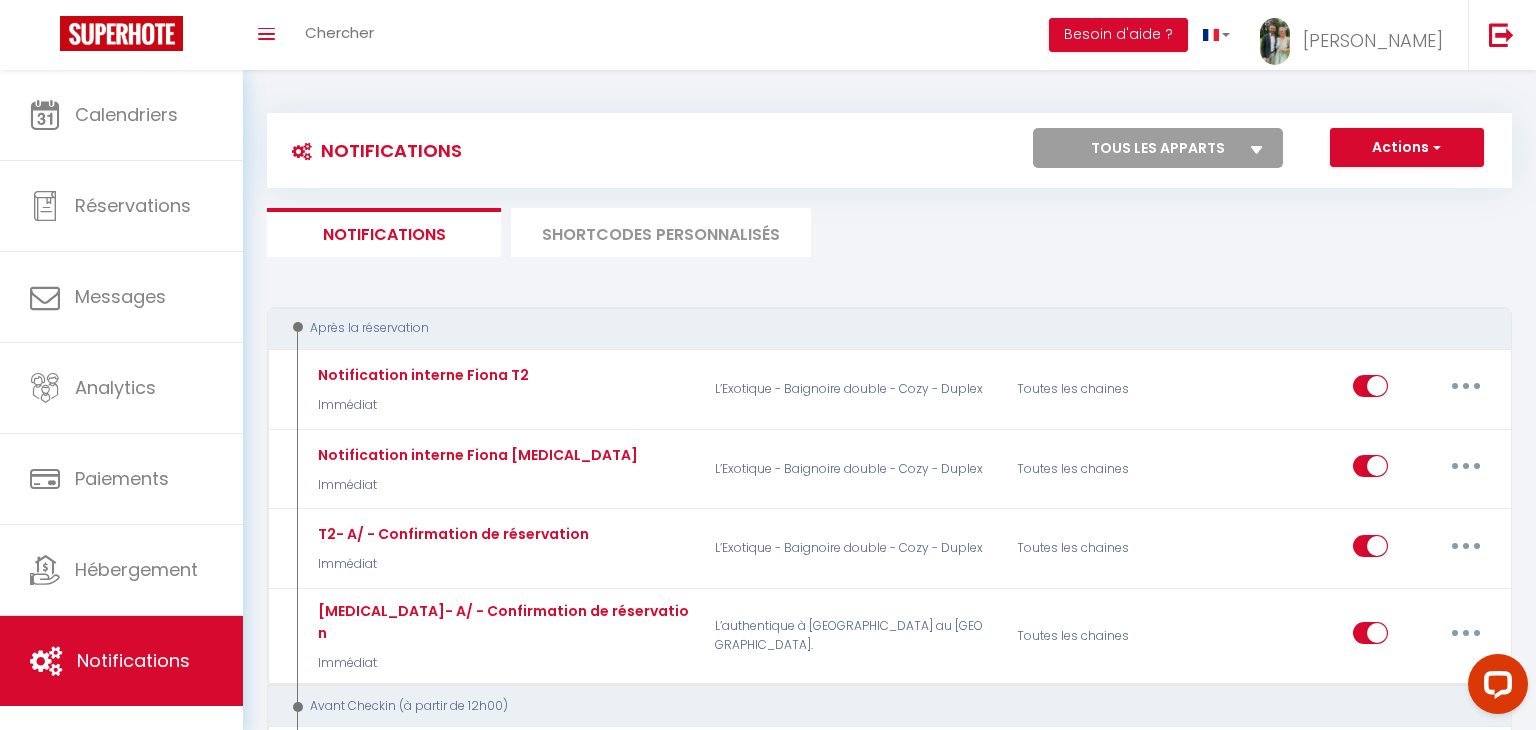 select 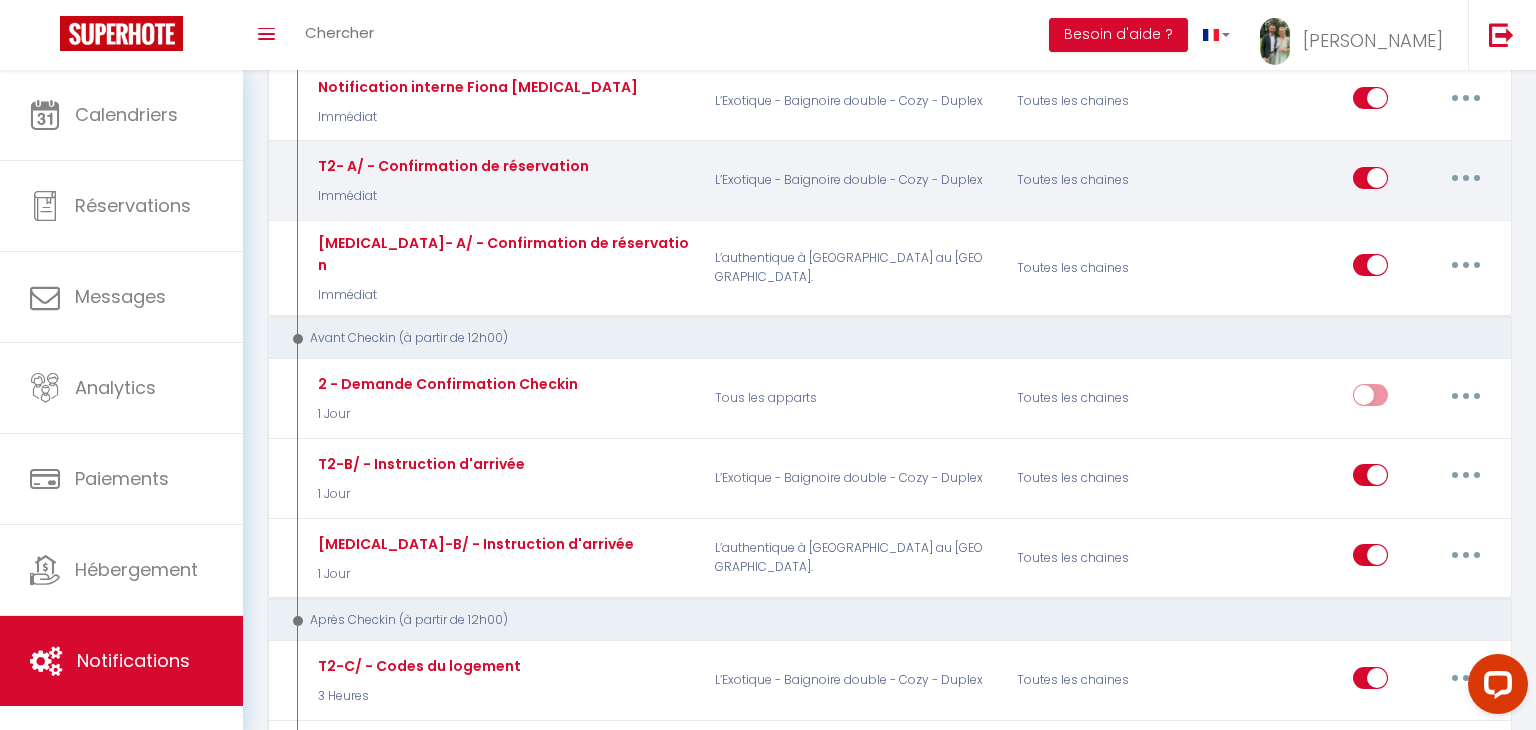 scroll, scrollTop: 376, scrollLeft: 0, axis: vertical 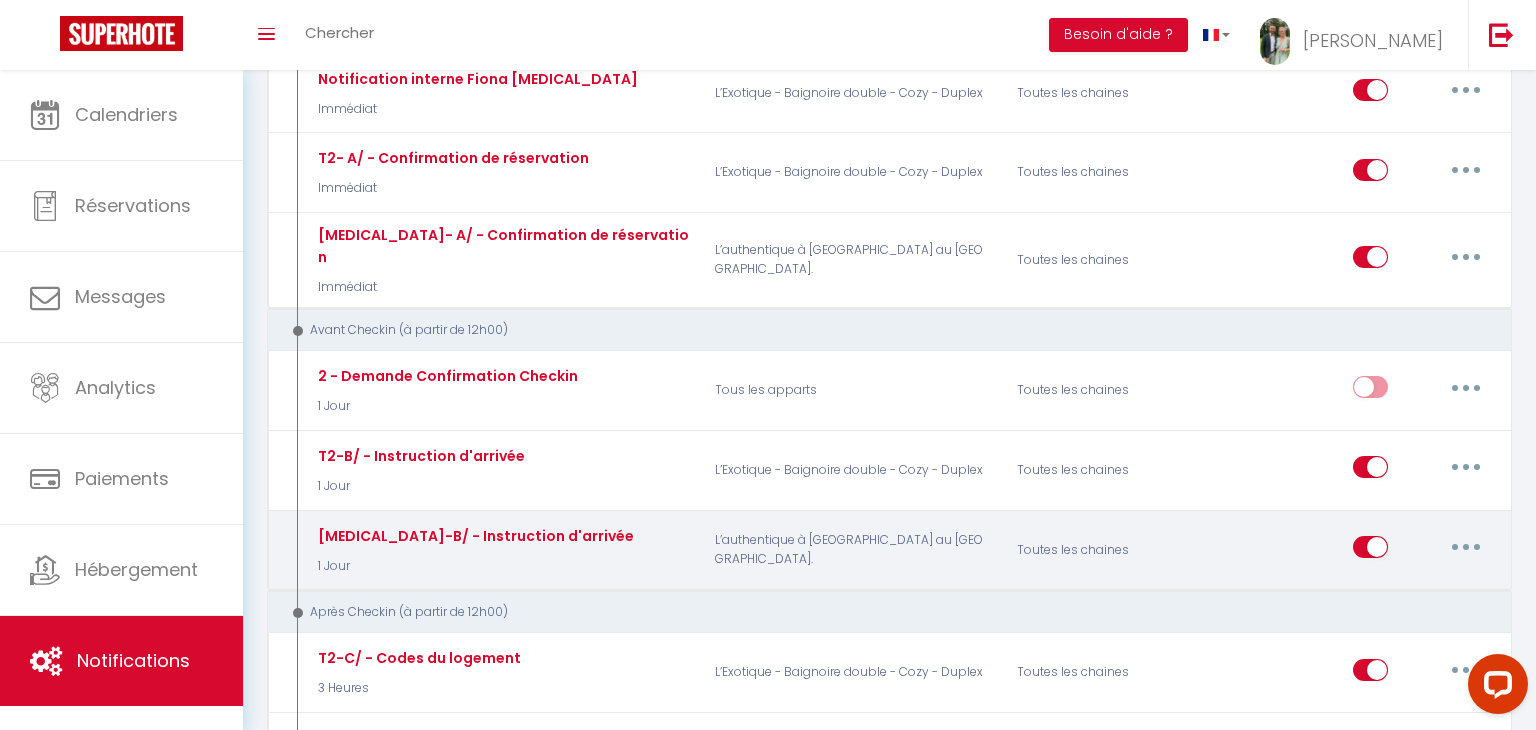 click at bounding box center (1466, 547) 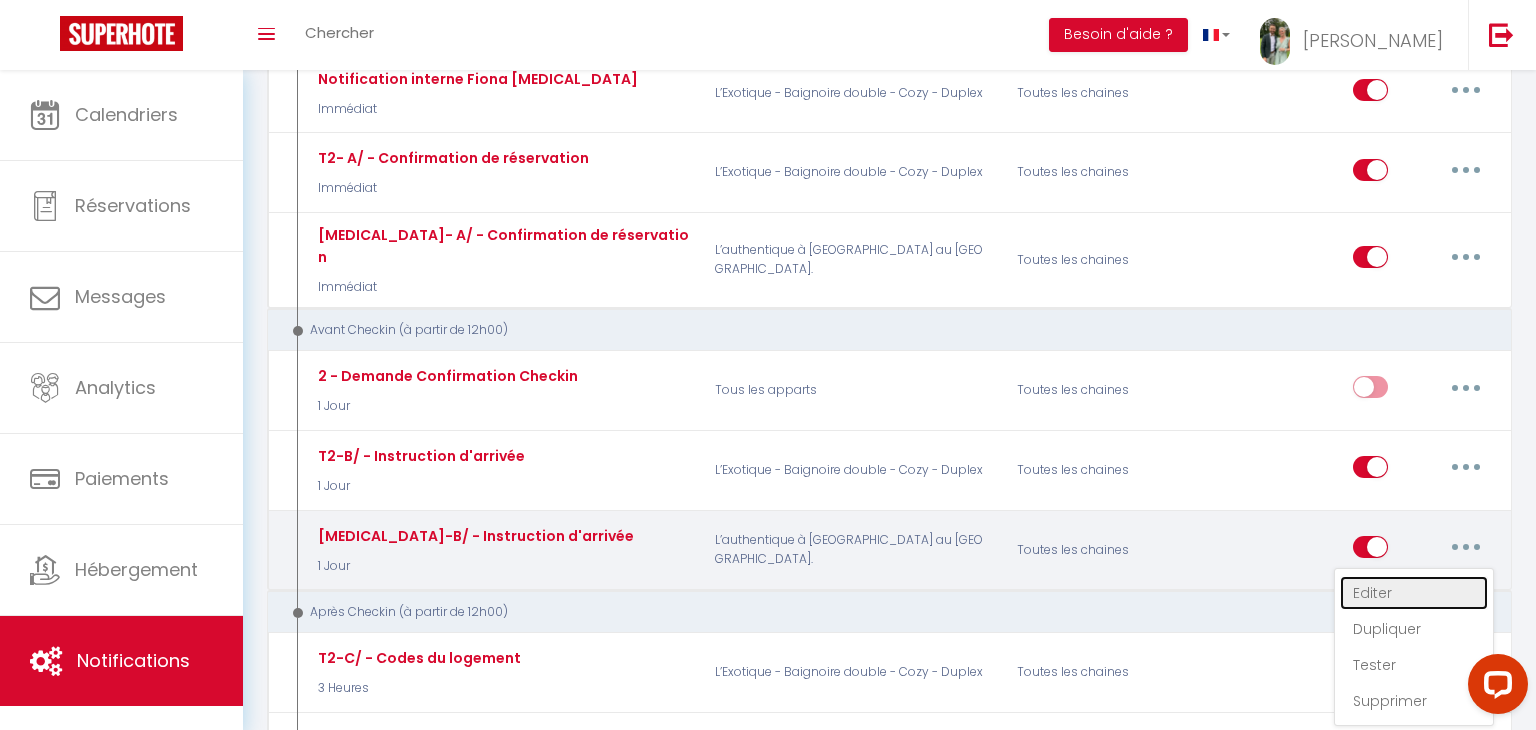 click on "Editer" at bounding box center (1414, 593) 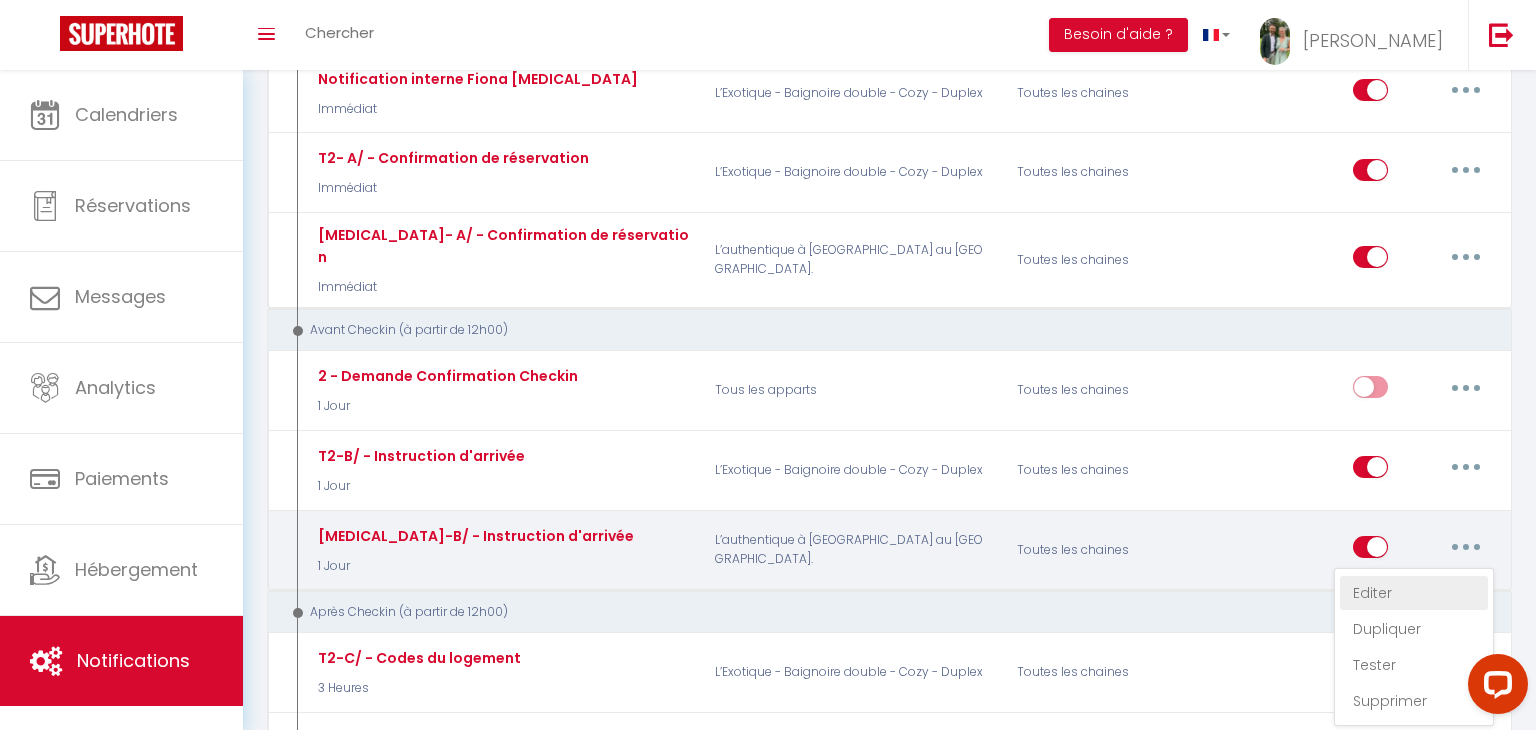 type on "[MEDICAL_DATA]-B/ - Instruction d'arrivée" 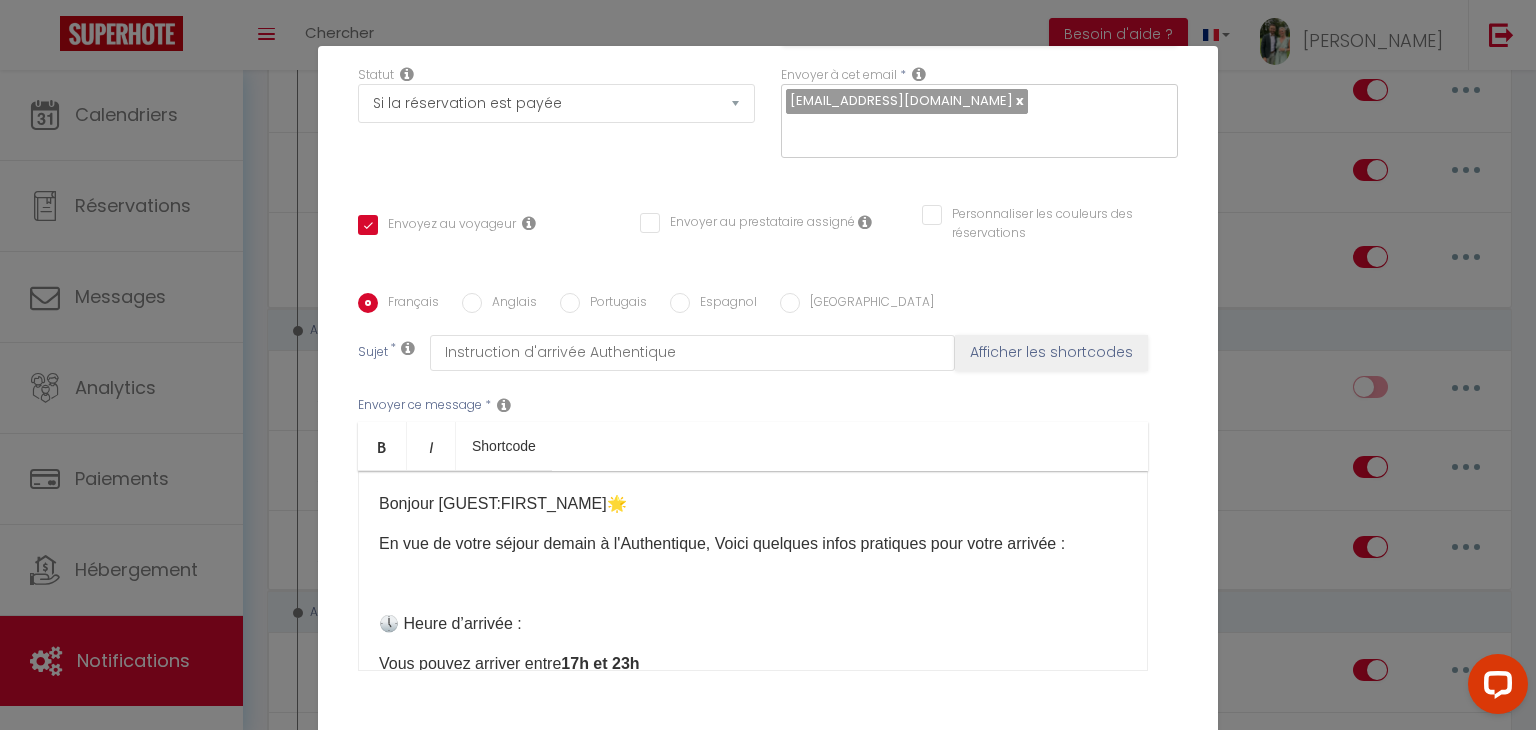 scroll, scrollTop: 326, scrollLeft: 0, axis: vertical 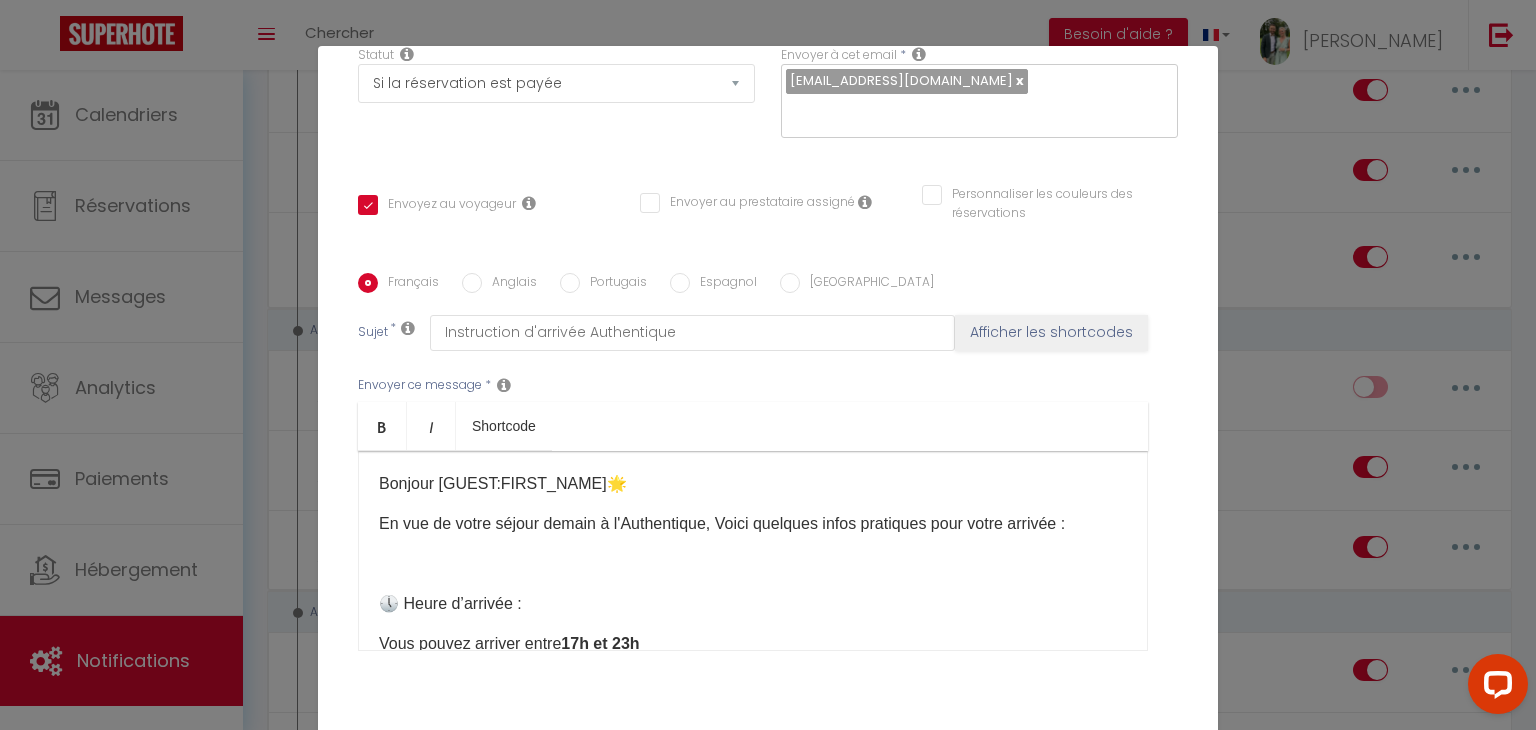 click on "Anglais" at bounding box center [472, 283] 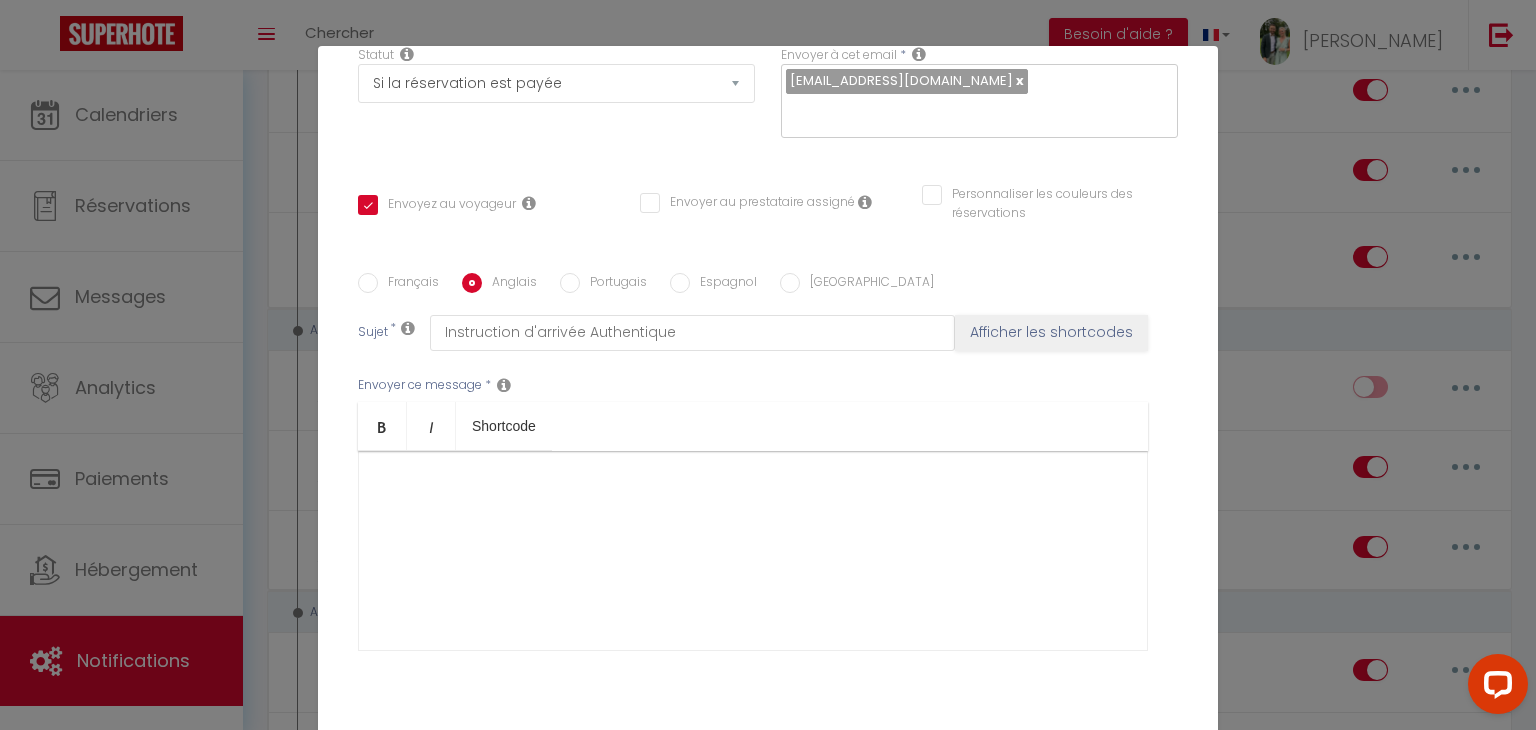 checkbox on "true" 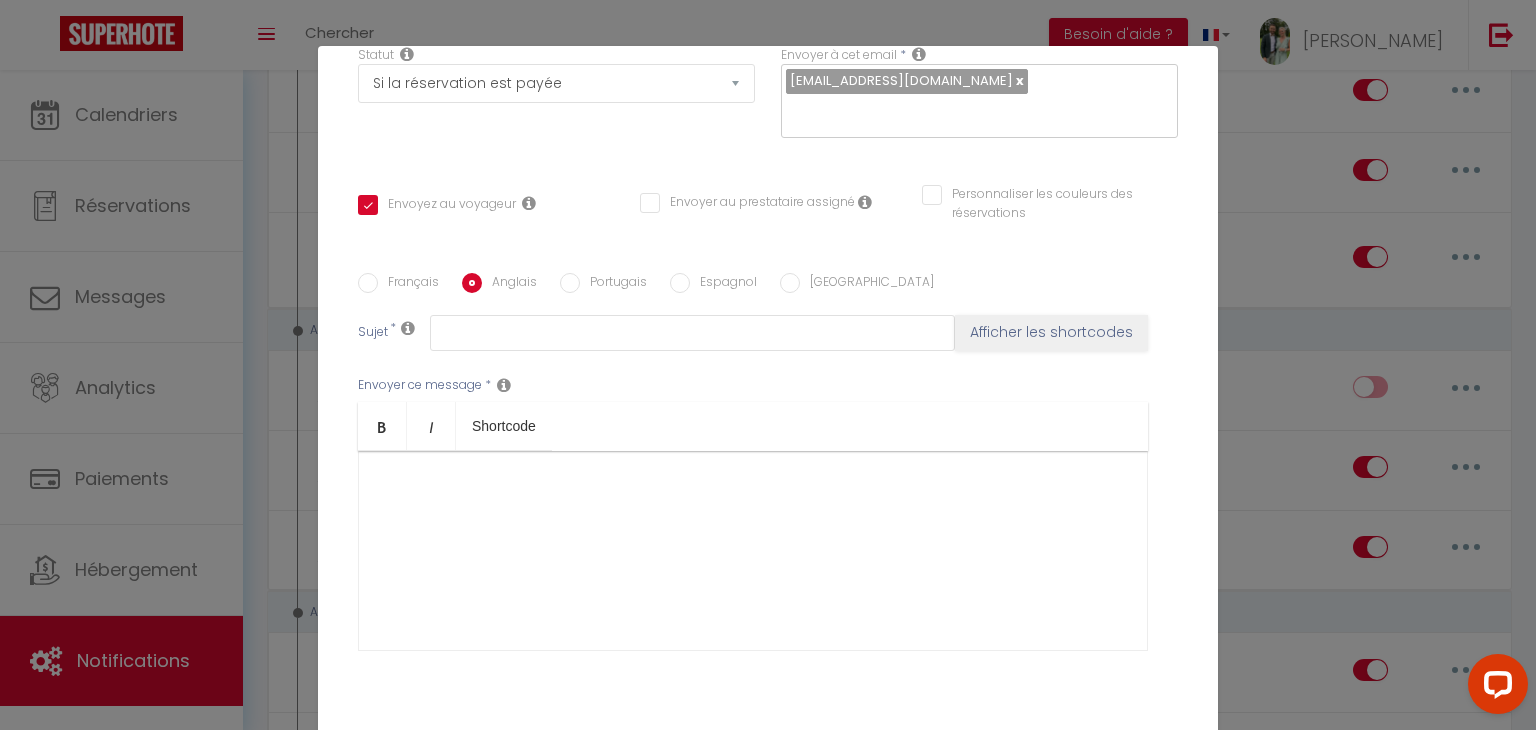 scroll, scrollTop: 360, scrollLeft: 0, axis: vertical 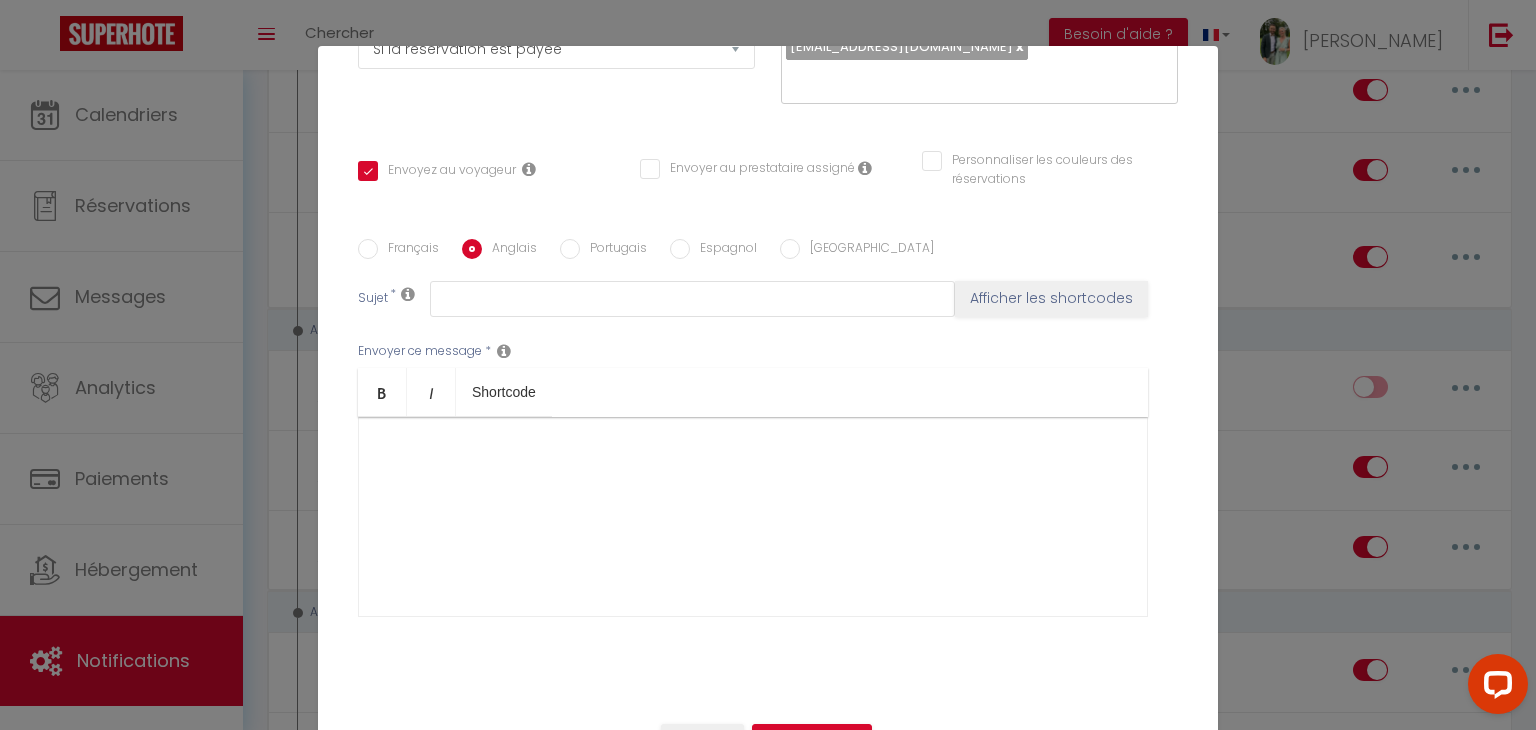 click at bounding box center (753, 517) 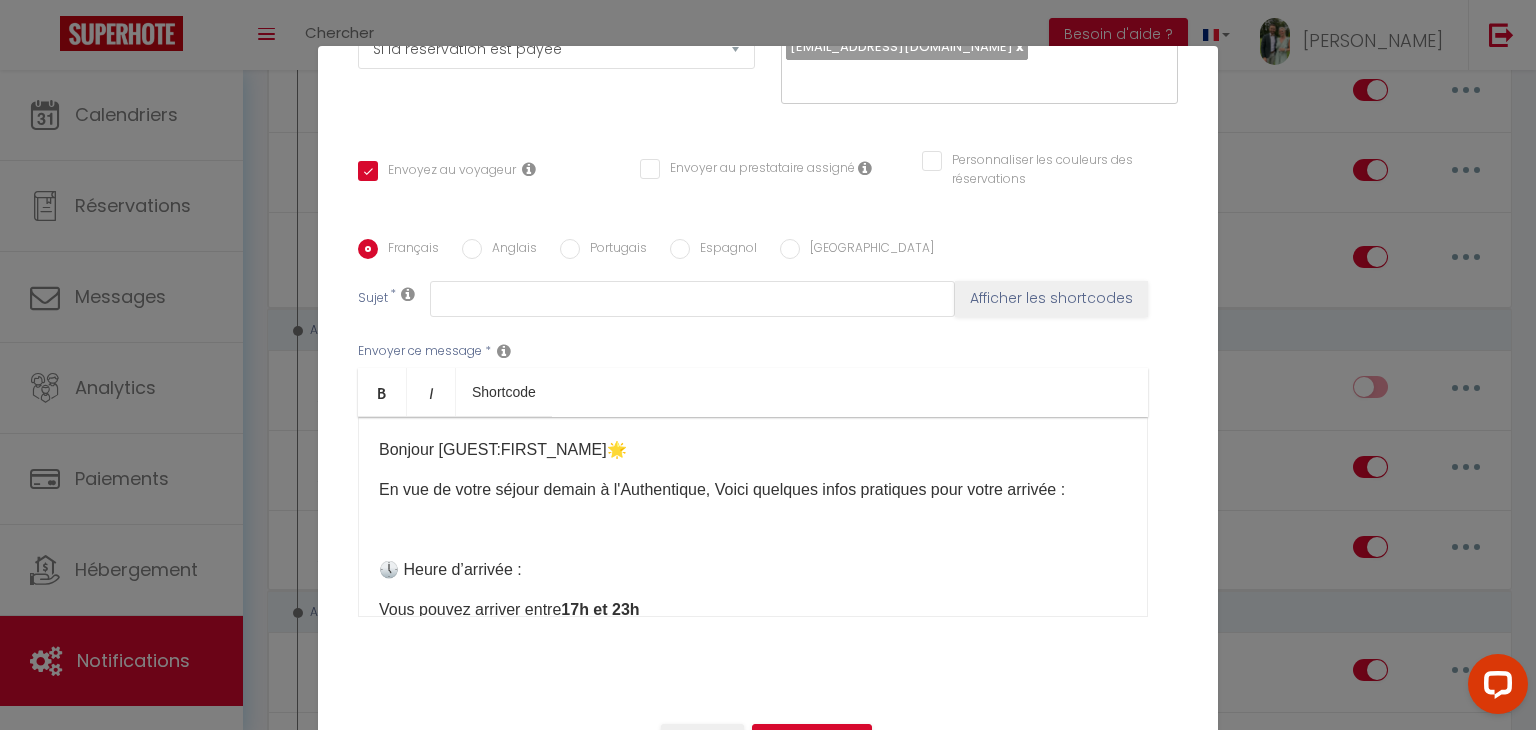 checkbox on "true" 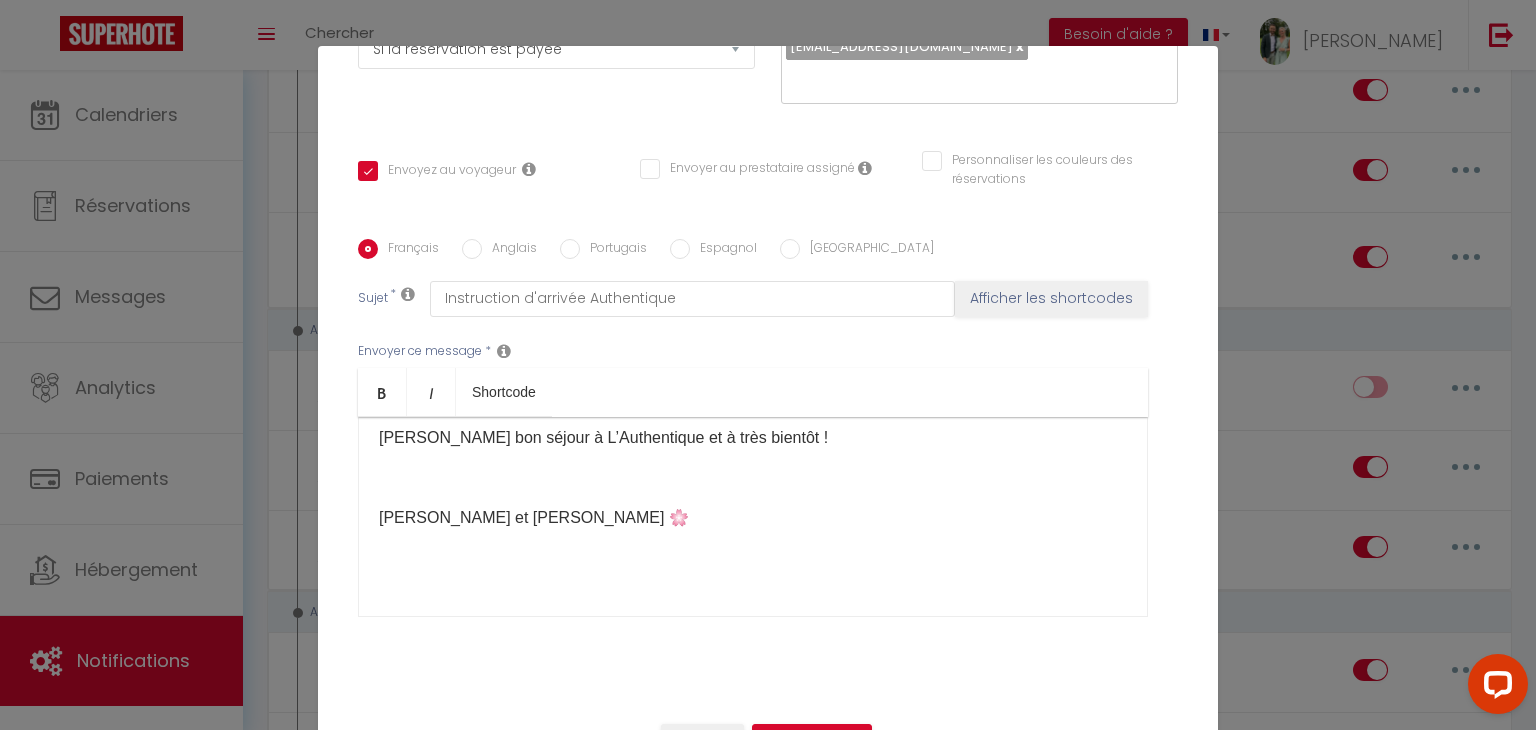 scroll, scrollTop: 949, scrollLeft: 0, axis: vertical 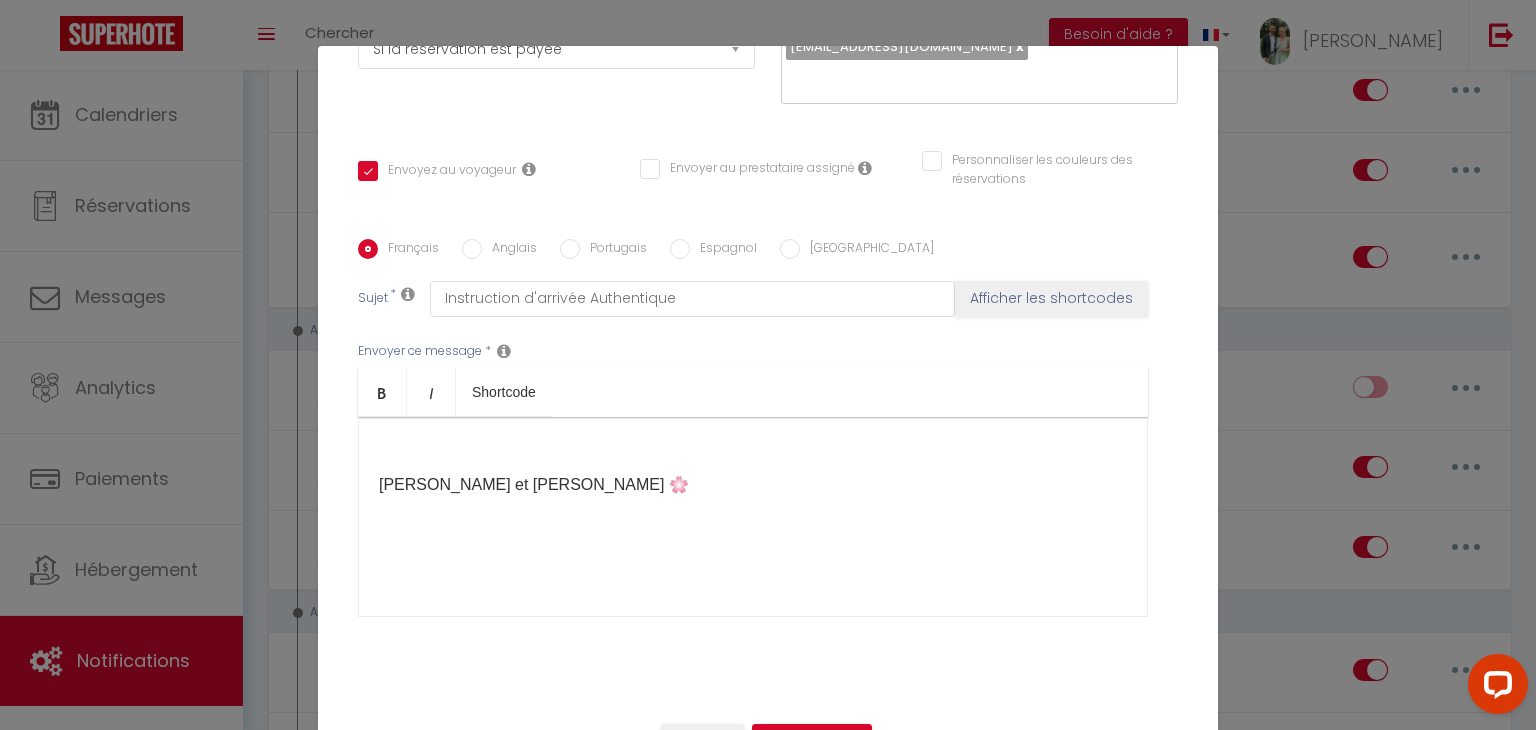 click on "Modifier la notification   ×   Titre   *     [MEDICAL_DATA]-B/ - Instruction d'arrivée   Pour cet hébergement
Sélectionner les hébergements
Tous les apparts
Autres
L’Exotique - Baignoire double - Cozy - Duplex
L’authentique à [GEOGRAPHIC_DATA] au centre-ville.
Lorsque cet événement se produit   *      Après la réservation   Avant Checkin (à partir de 12h00)   Après Checkin (à partir de 12h00)   Avant Checkout (à partir de 12h00)   Après Checkout (à partir de 12h00)   Température   Co2   [MEDICAL_DATA] sonore   Après visualisation [PERSON_NAME]   Après Paiement Lien KO   Après Caution Lien KO   Après Paiement Automatique KO   Après Caution Automatique KO   Après Visualisation du Contrat" at bounding box center [768, 365] 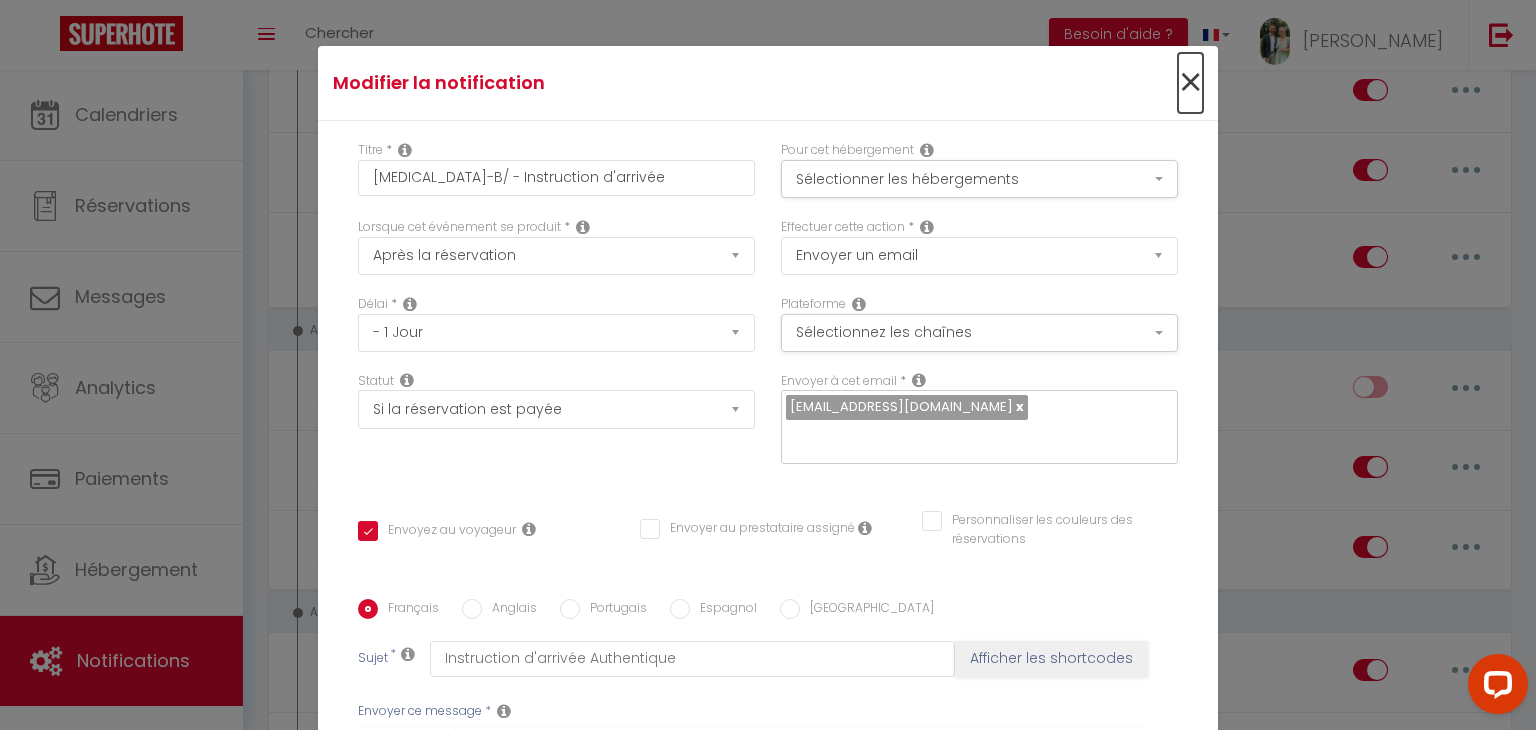 click on "×" at bounding box center (1190, 83) 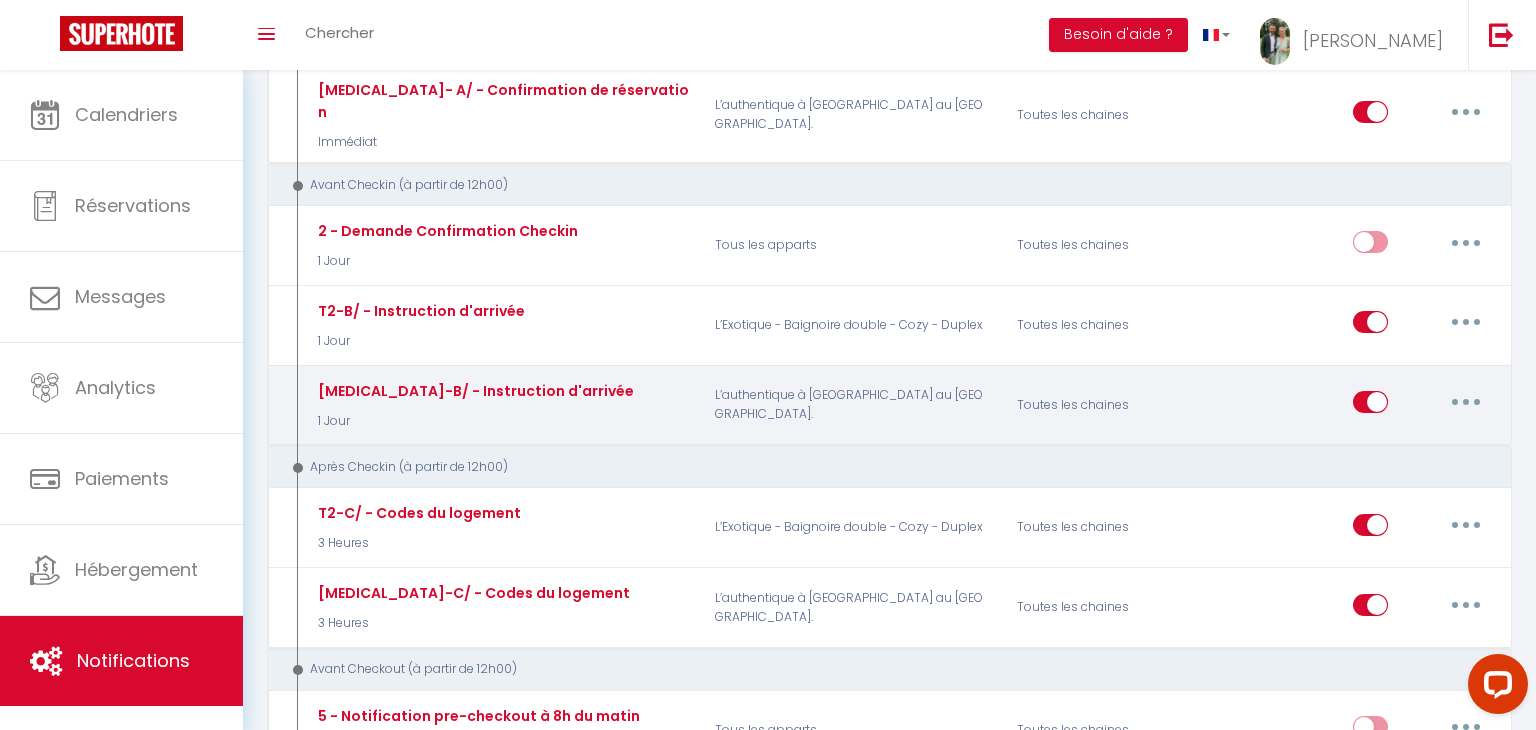 scroll, scrollTop: 522, scrollLeft: 0, axis: vertical 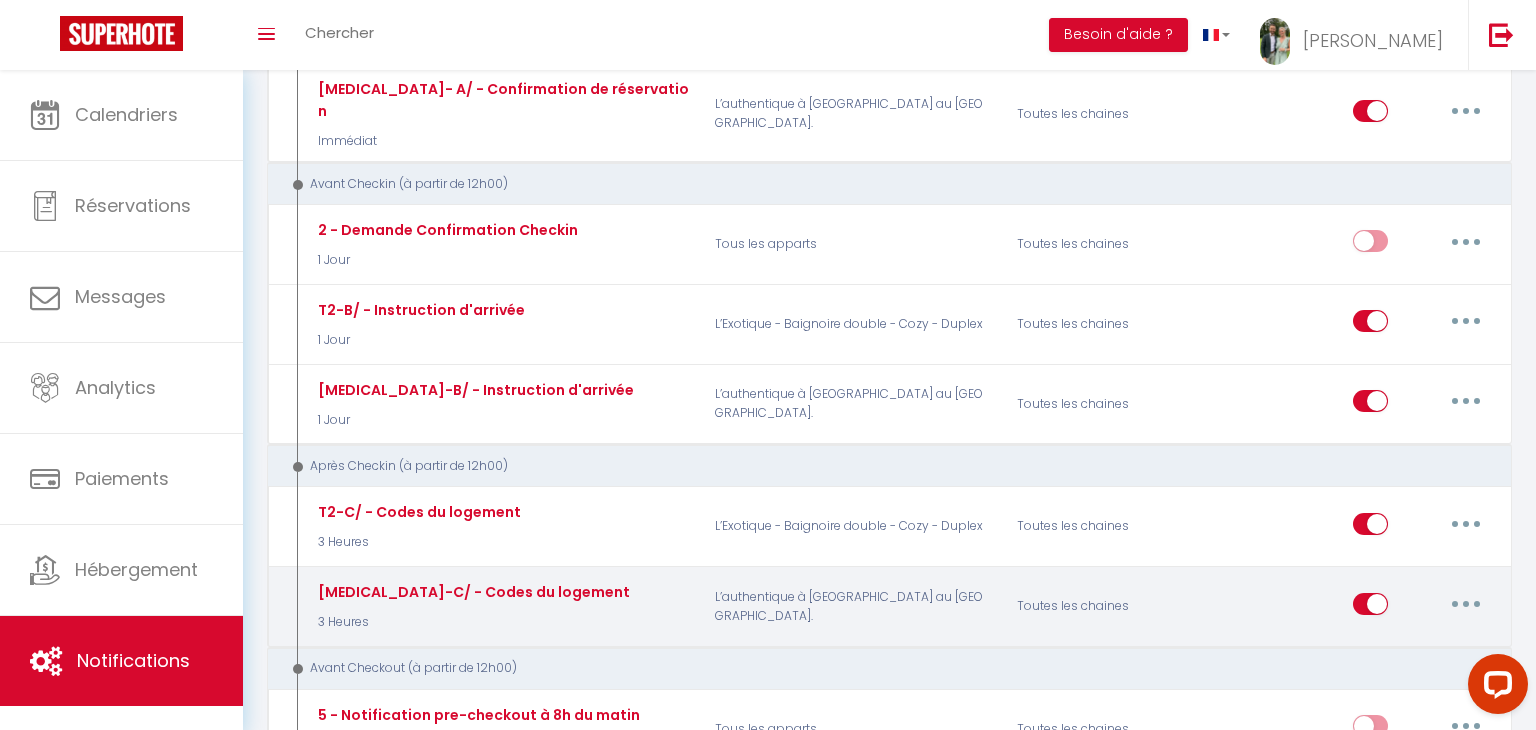 click at bounding box center (1466, 604) 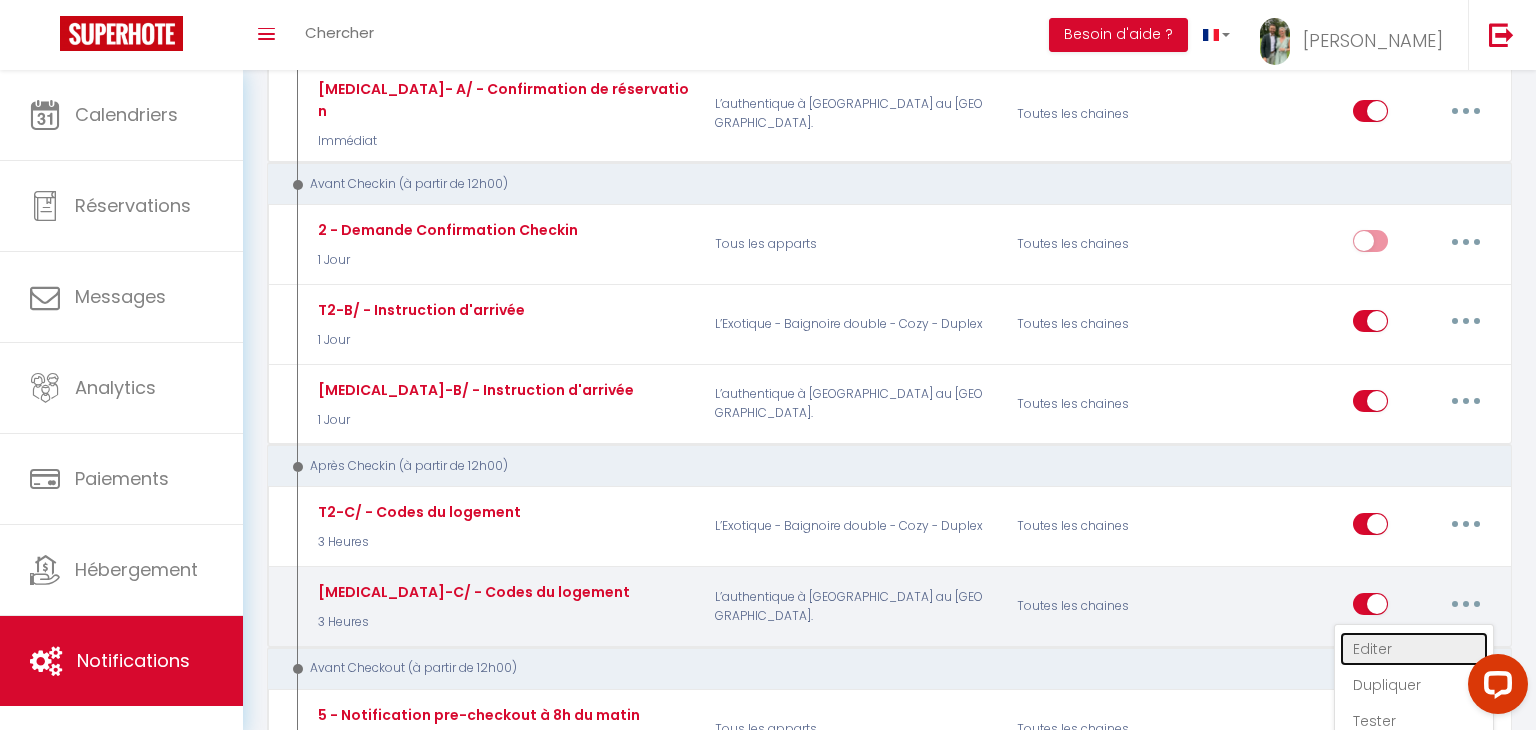 click on "Editer" at bounding box center (1414, 649) 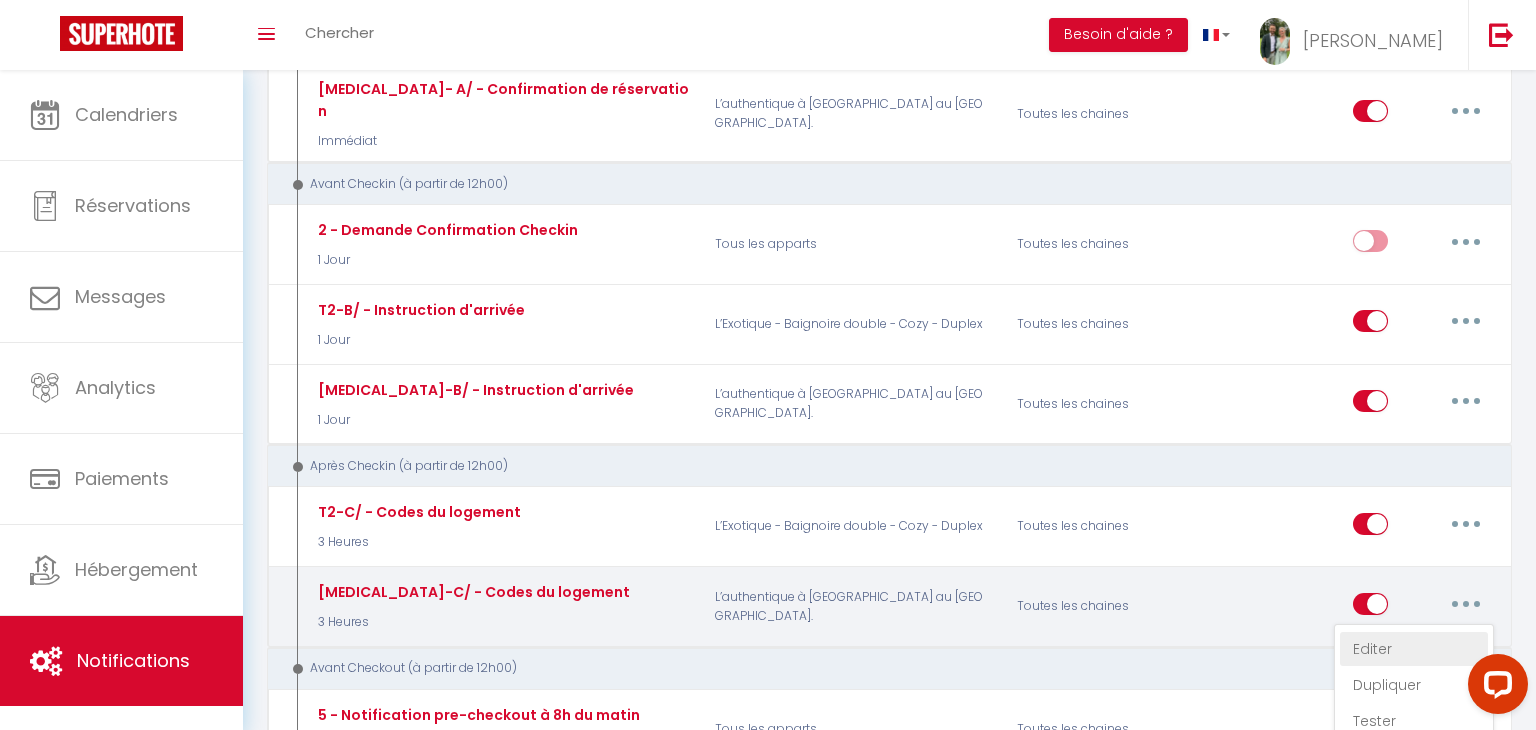 type on "[MEDICAL_DATA]-C/ - Codes du logement" 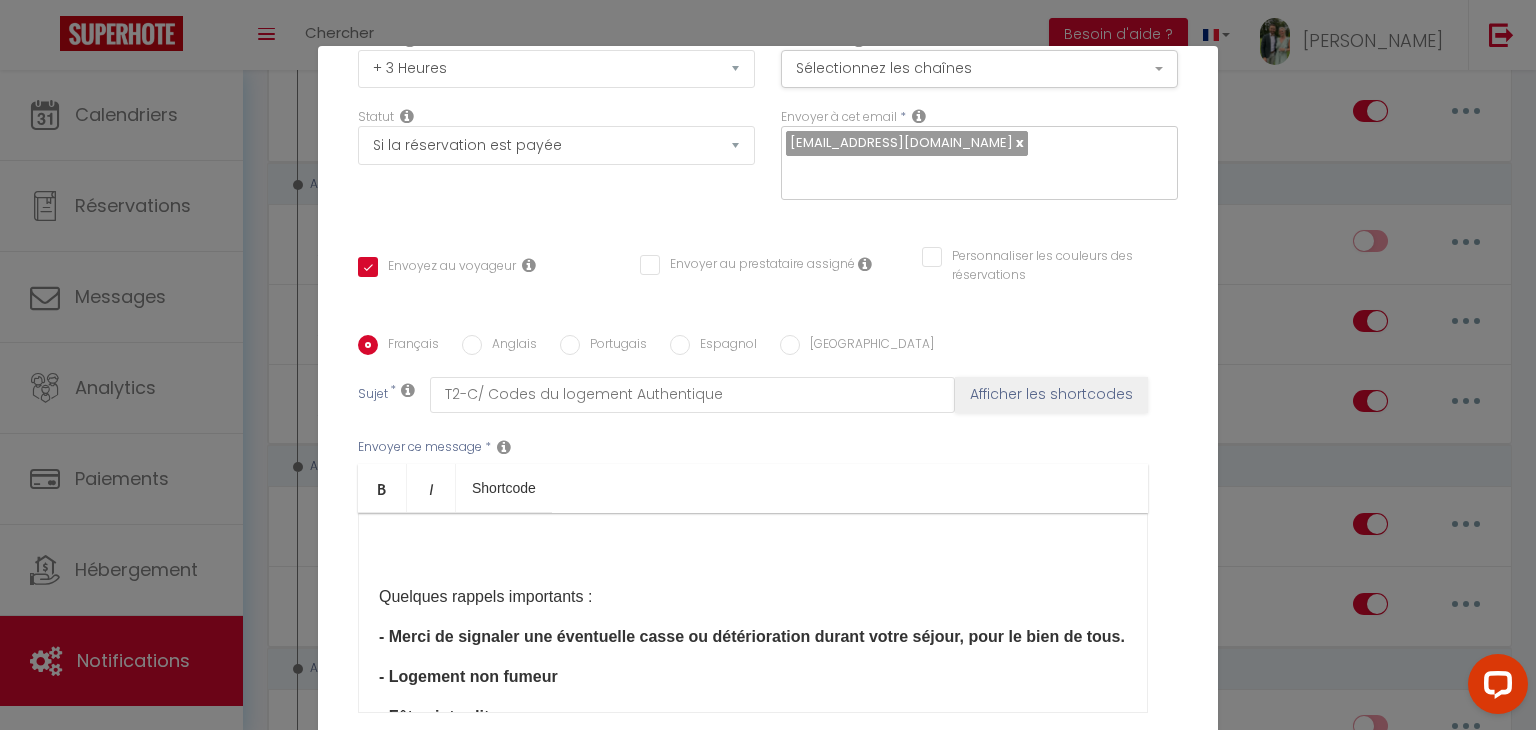 scroll, scrollTop: 288, scrollLeft: 0, axis: vertical 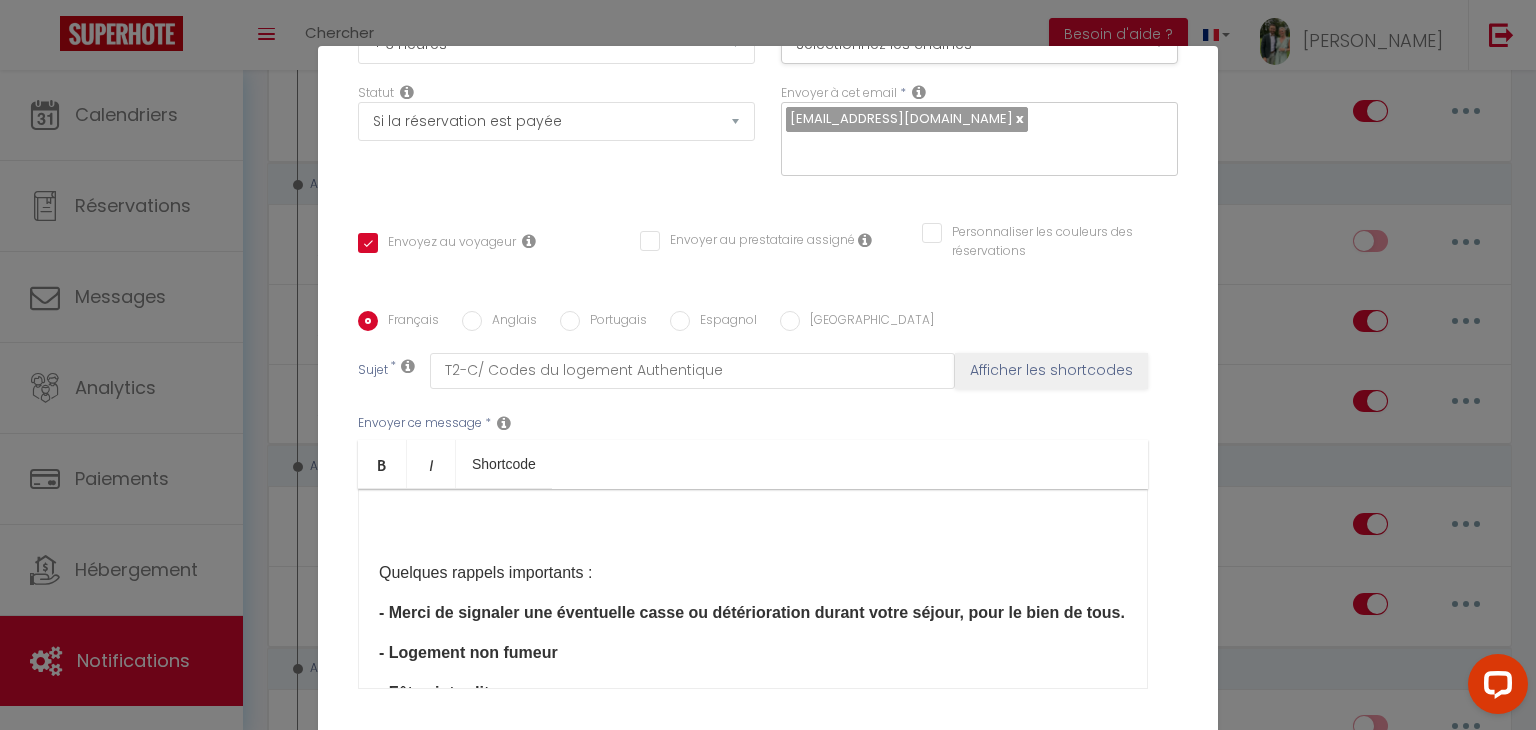 click on "Anglais" at bounding box center [509, 322] 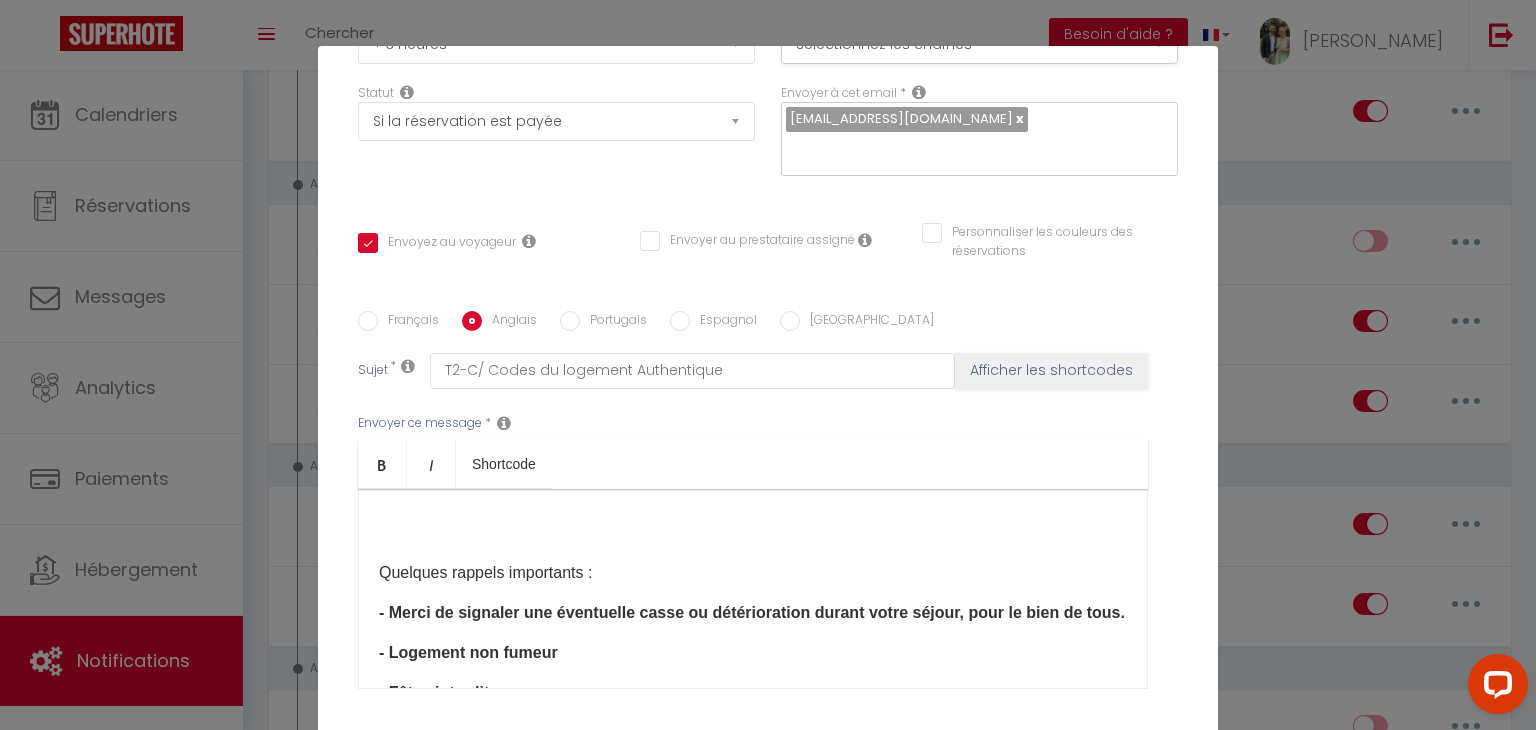 checkbox on "true" 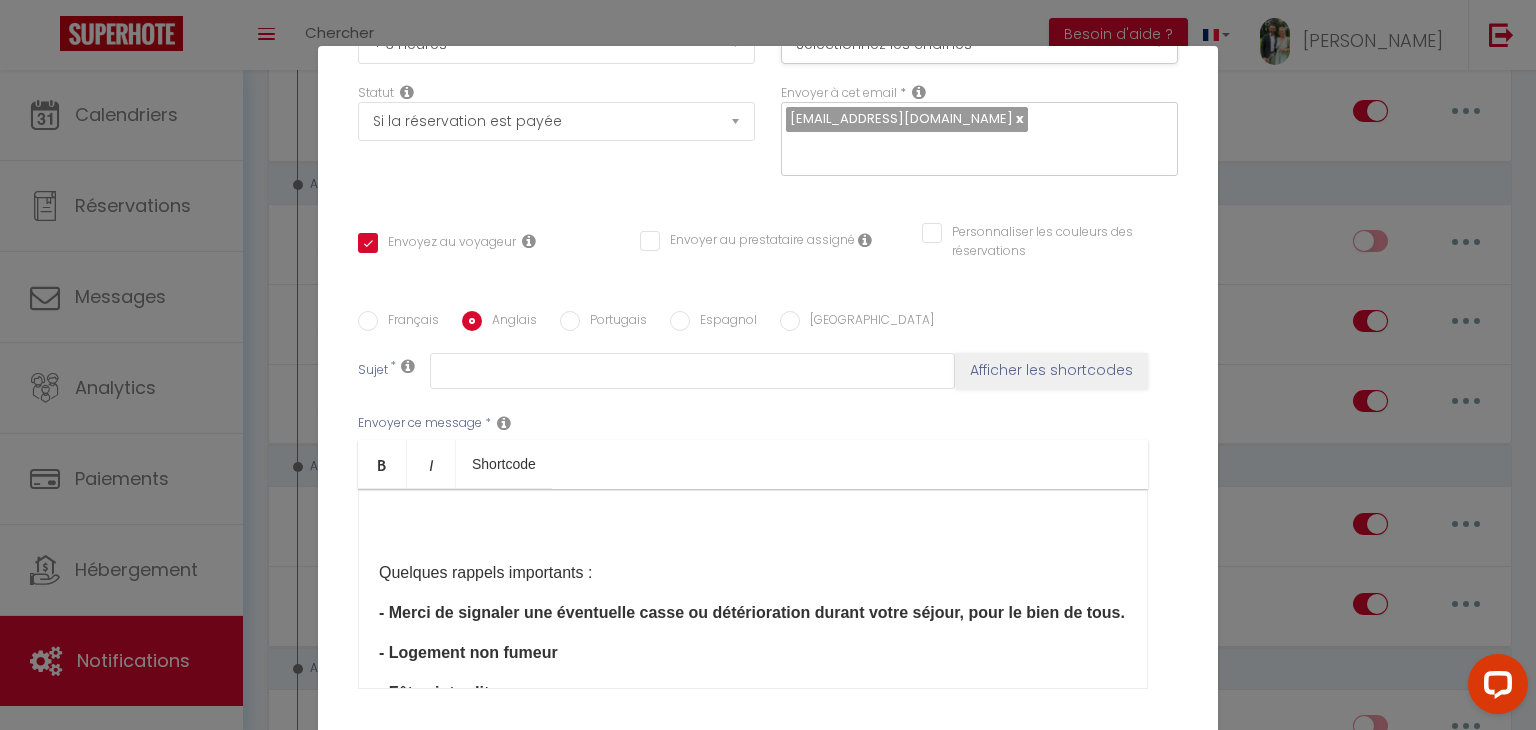 scroll, scrollTop: 0, scrollLeft: 0, axis: both 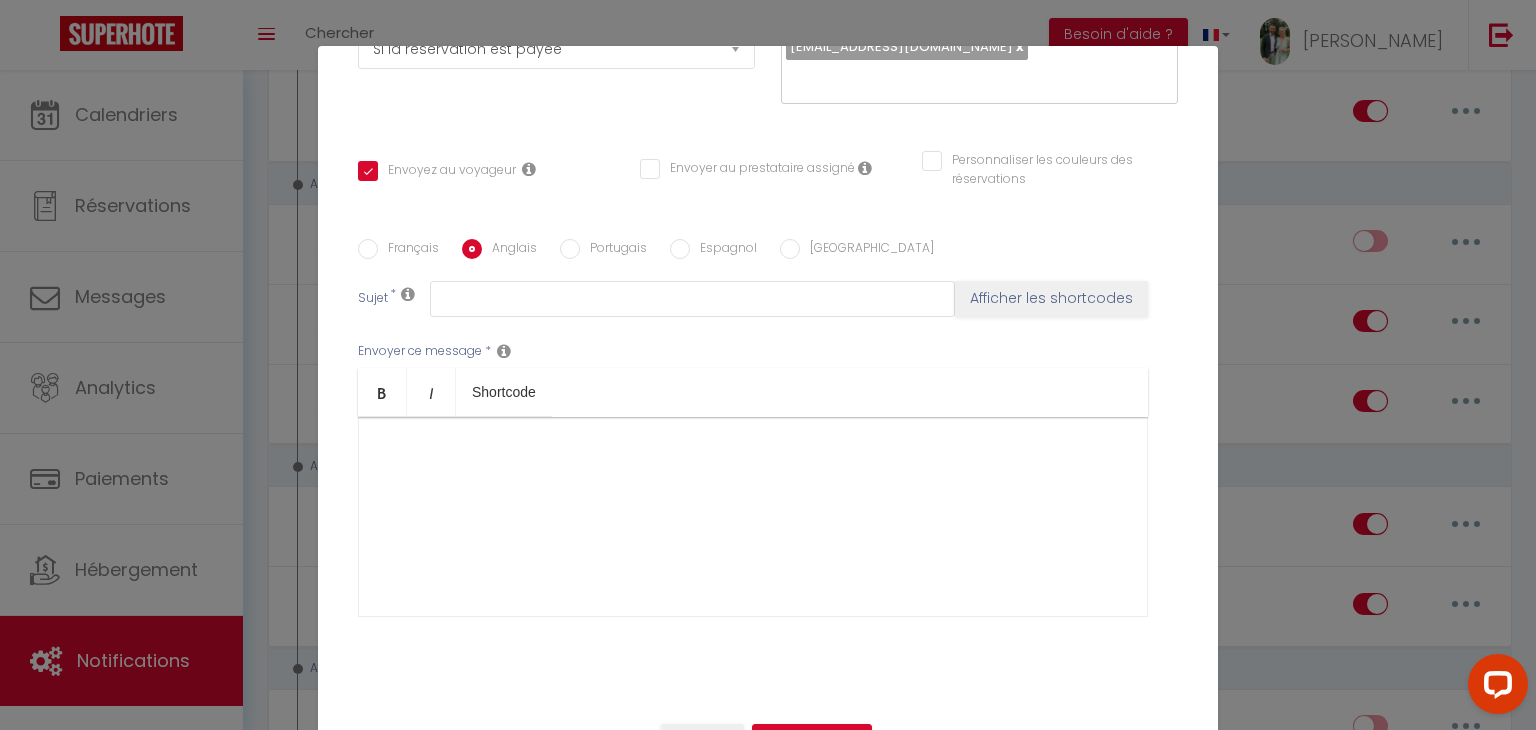 click on "Français" at bounding box center [408, 250] 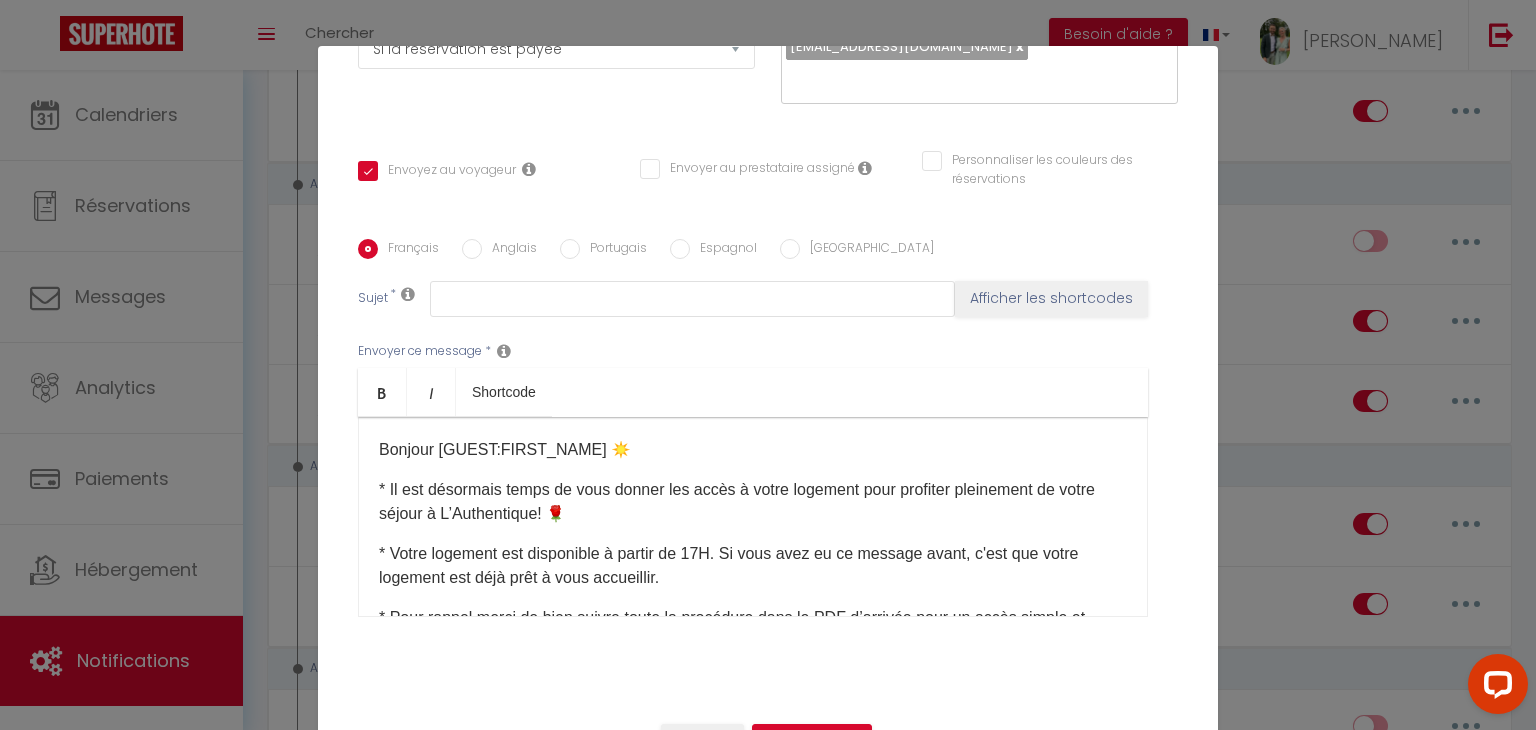 checkbox on "true" 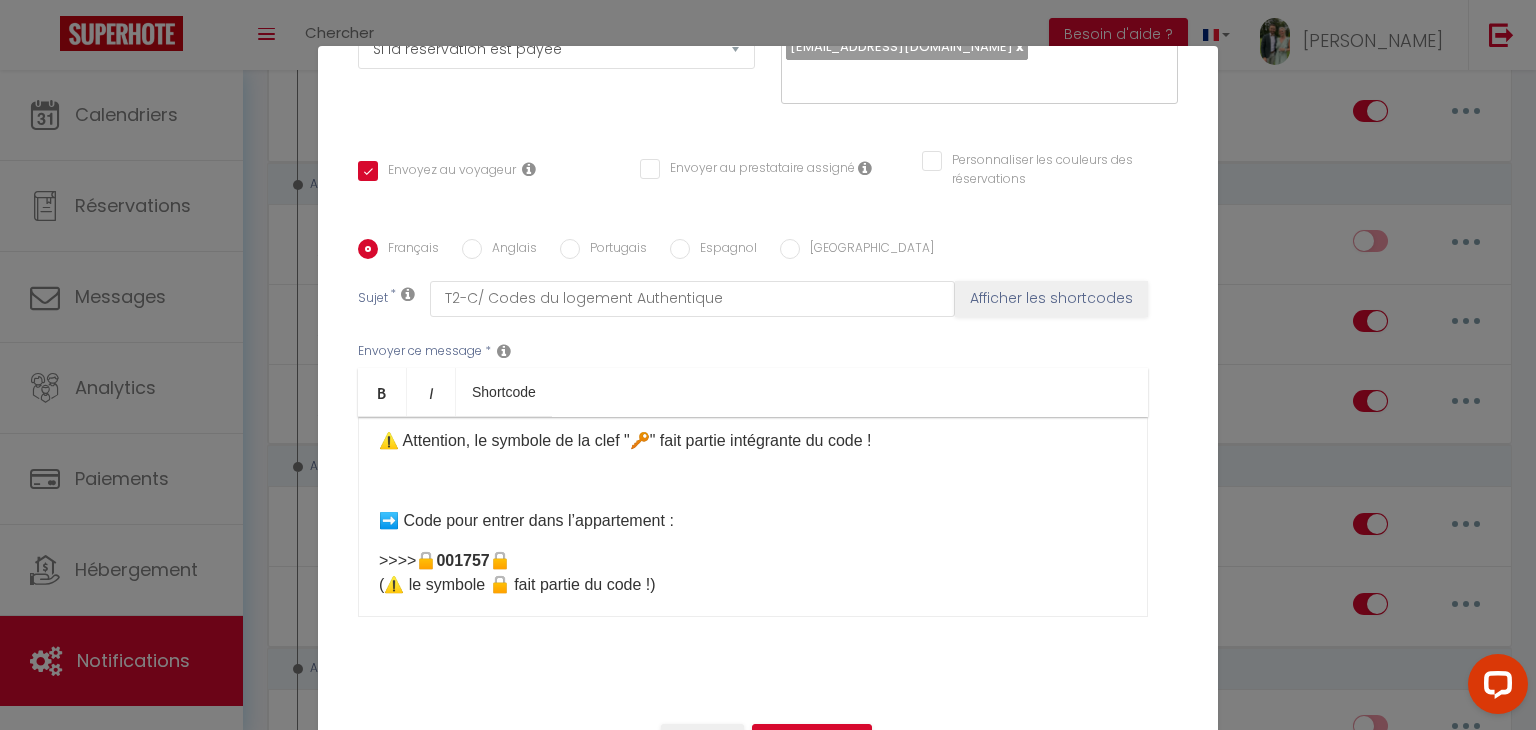 scroll, scrollTop: 0, scrollLeft: 0, axis: both 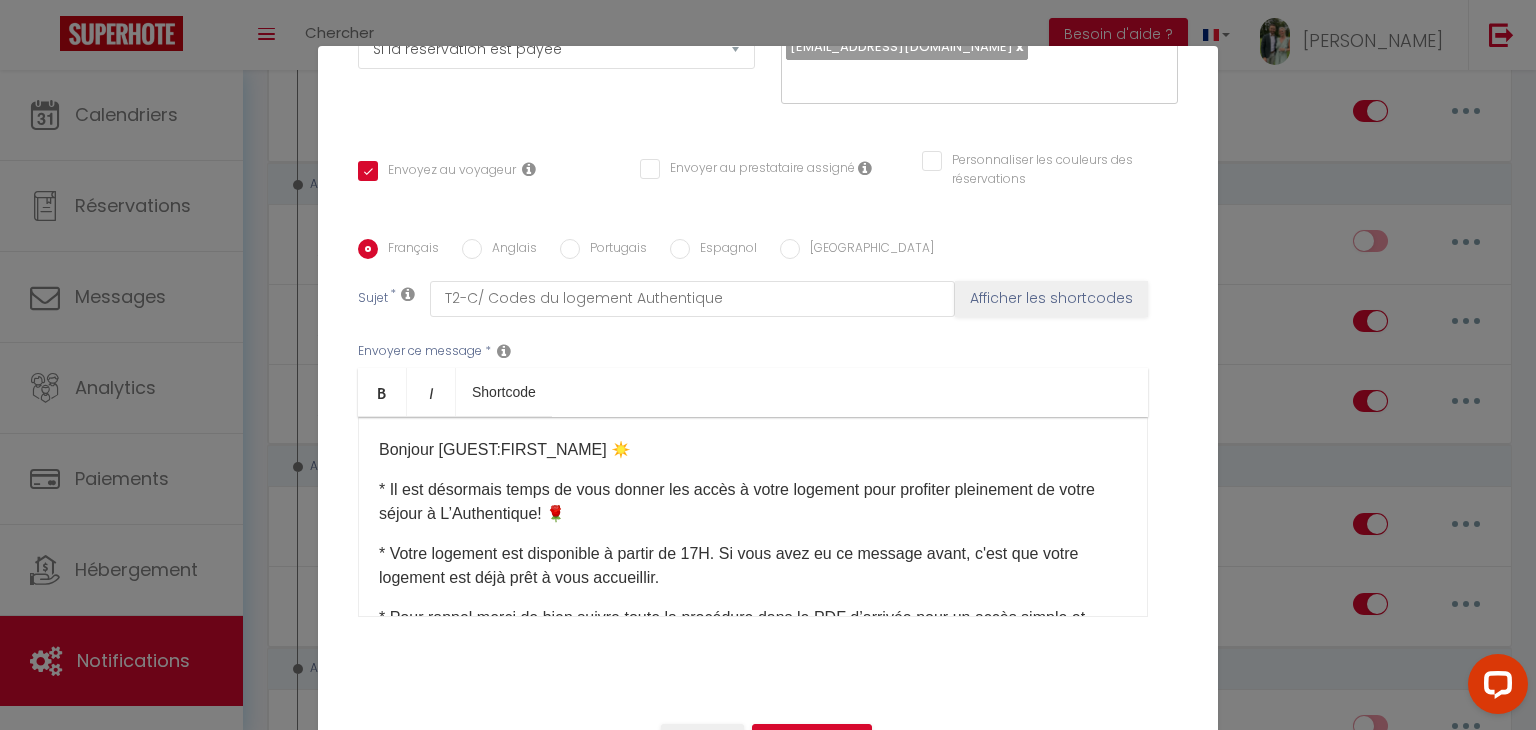 click on "Modifier la notification   ×   Titre   *     [MEDICAL_DATA]-C/ - Codes du logement   Pour cet hébergement
Sélectionner les hébergements
Tous les apparts
Autres
L’Exotique - Baignoire double - Cozy - Duplex
L’authentique à [GEOGRAPHIC_DATA] au centre-ville.
Lorsque cet événement se produit   *      Après la réservation   Avant Checkin (à partir de 12h00)   Après Checkin (à partir de 12h00)   Avant Checkout (à partir de 12h00)   Après Checkout (à partir de 12h00)   Température   Co2   [MEDICAL_DATA] sonore   Après visualisation [PERSON_NAME]   Après Paiement Lien KO   Après Caution Lien KO   Après Paiement Automatique KO   Après Caution Automatique KO   Après Visualisation du Contrat      *" at bounding box center (768, 365) 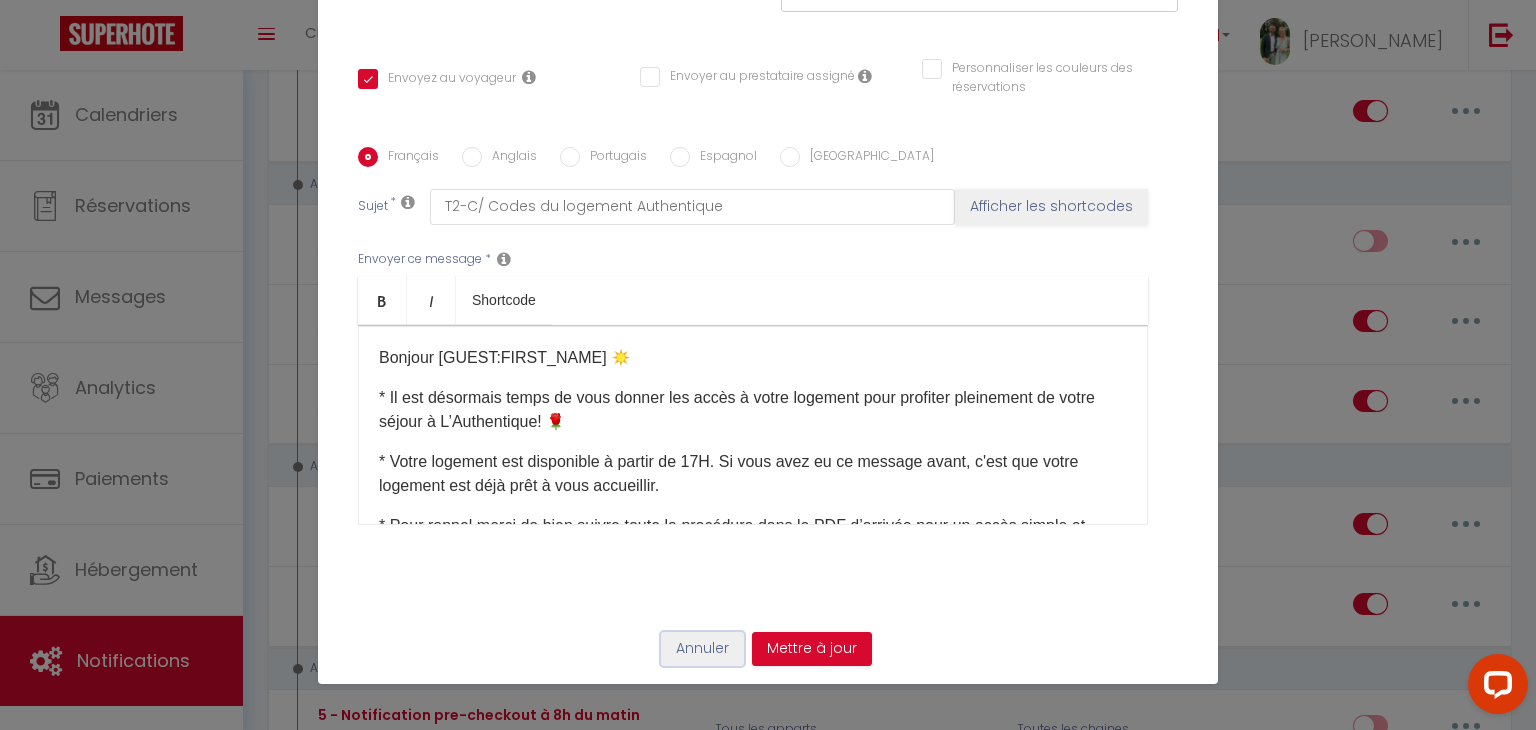 click on "Annuler" at bounding box center (702, 649) 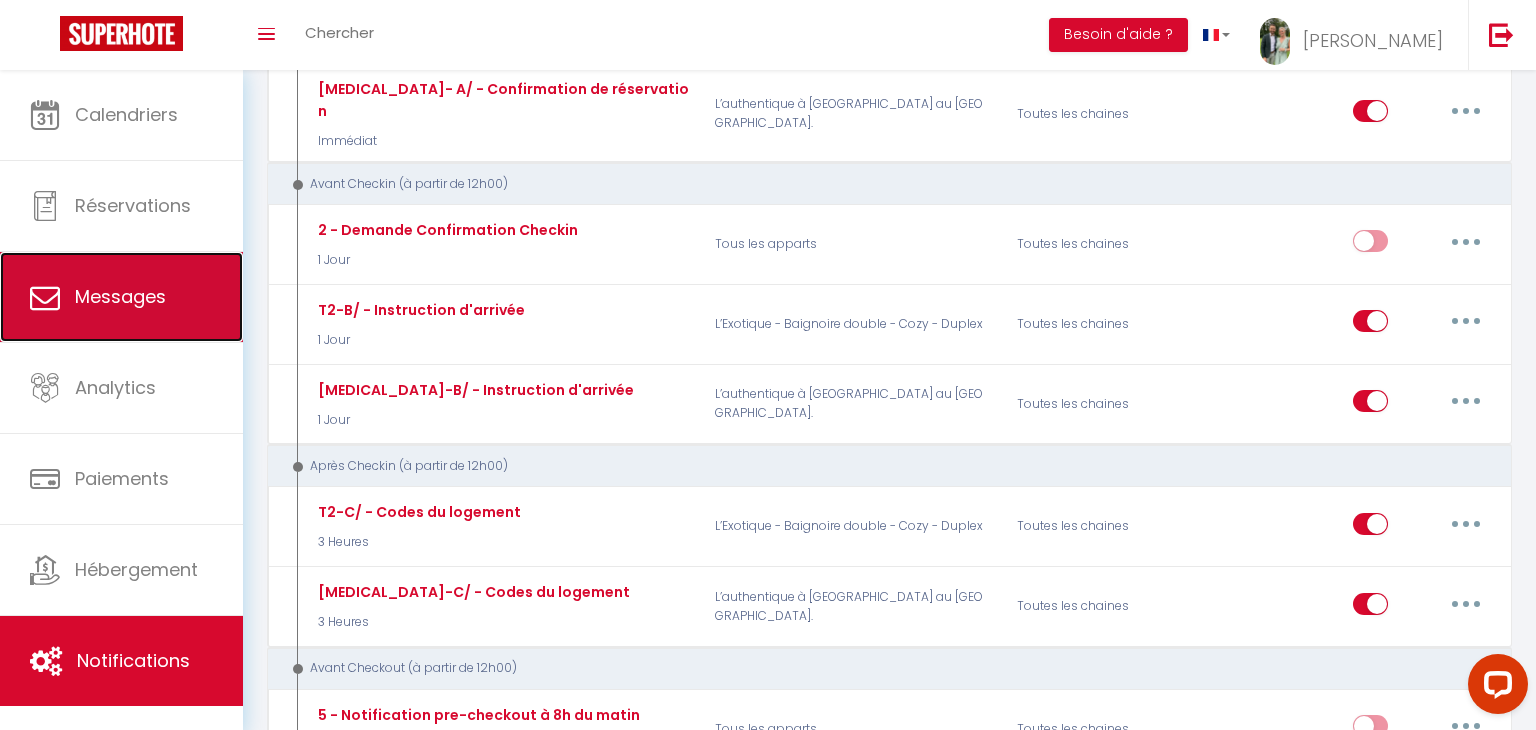 click on "Messages" at bounding box center [121, 297] 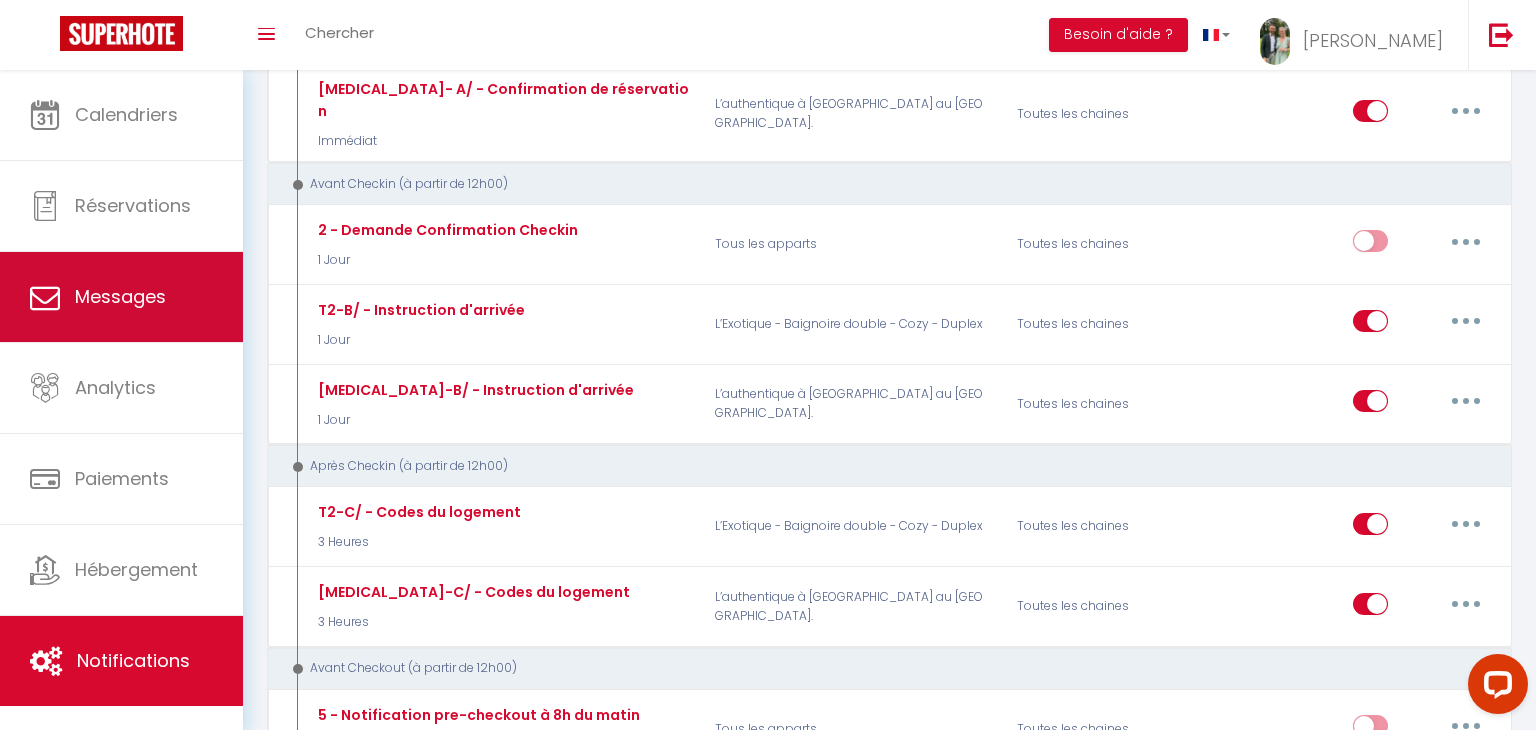 select on "message" 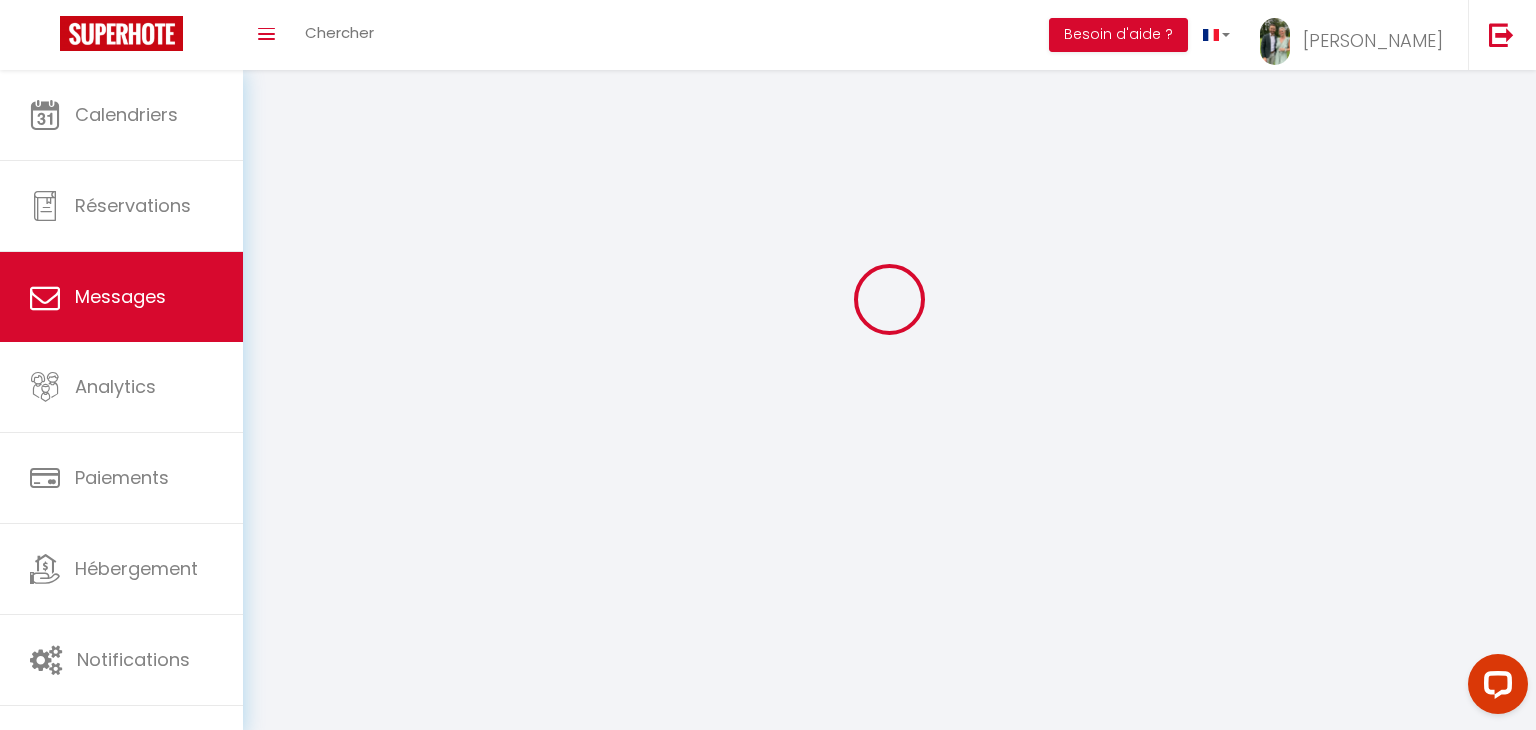scroll, scrollTop: 0, scrollLeft: 0, axis: both 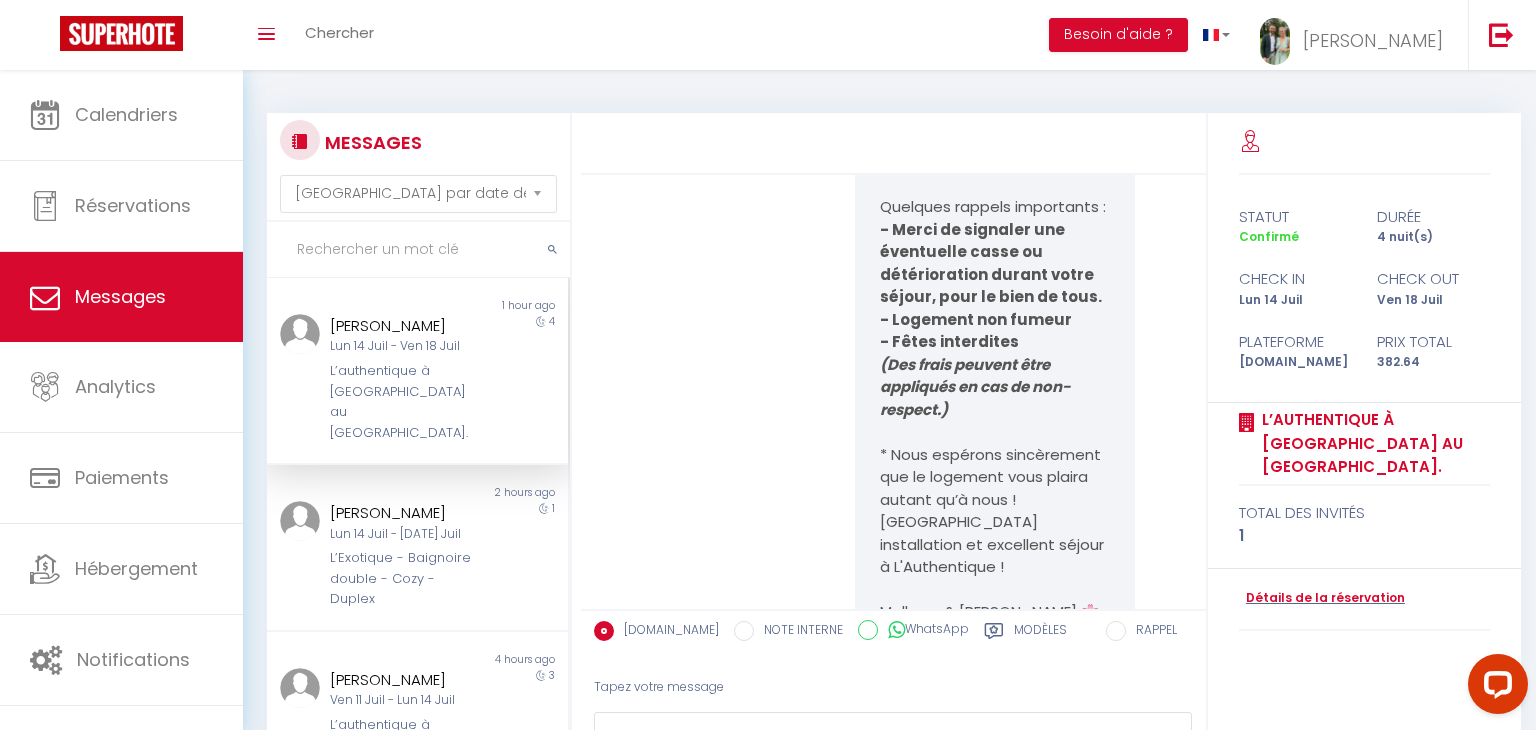 click on "[URL][DOMAIN_NAME]" at bounding box center (983, 128) 